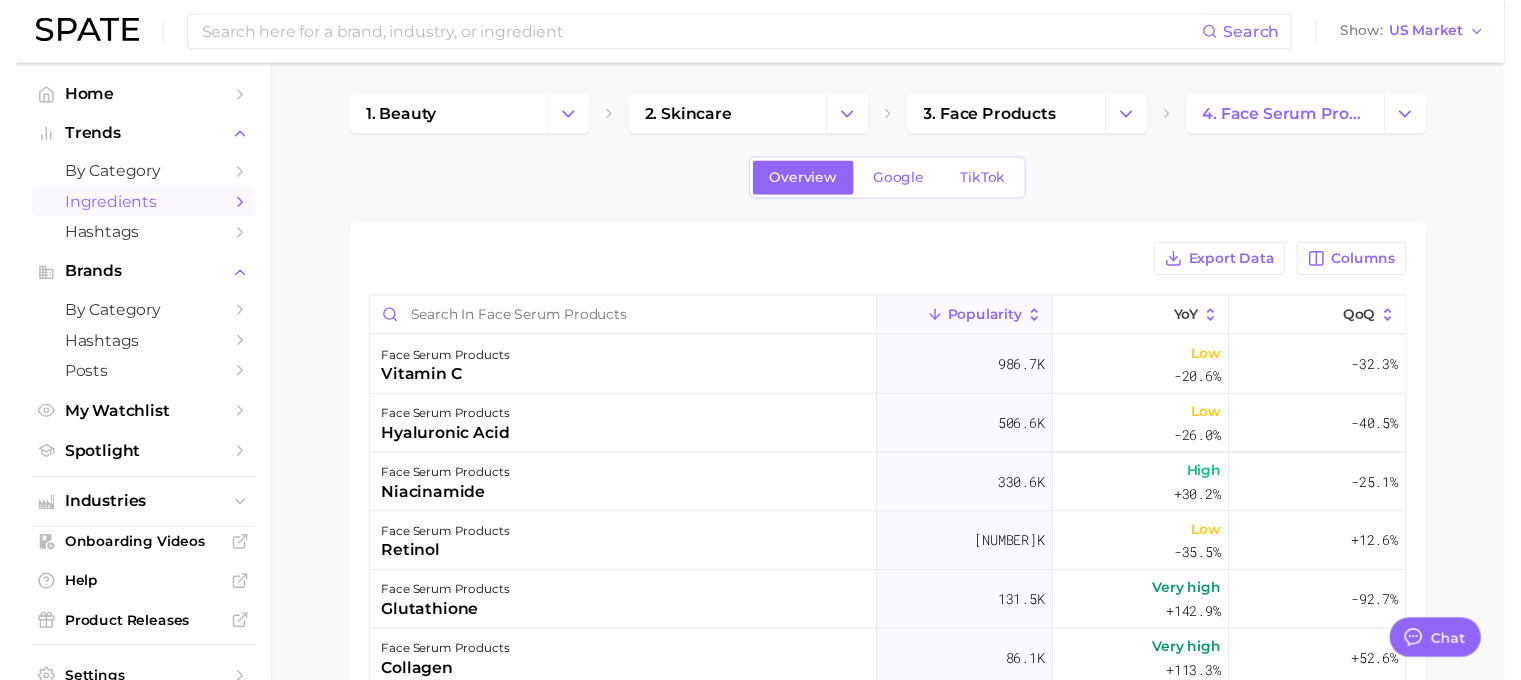 scroll, scrollTop: 0, scrollLeft: 0, axis: both 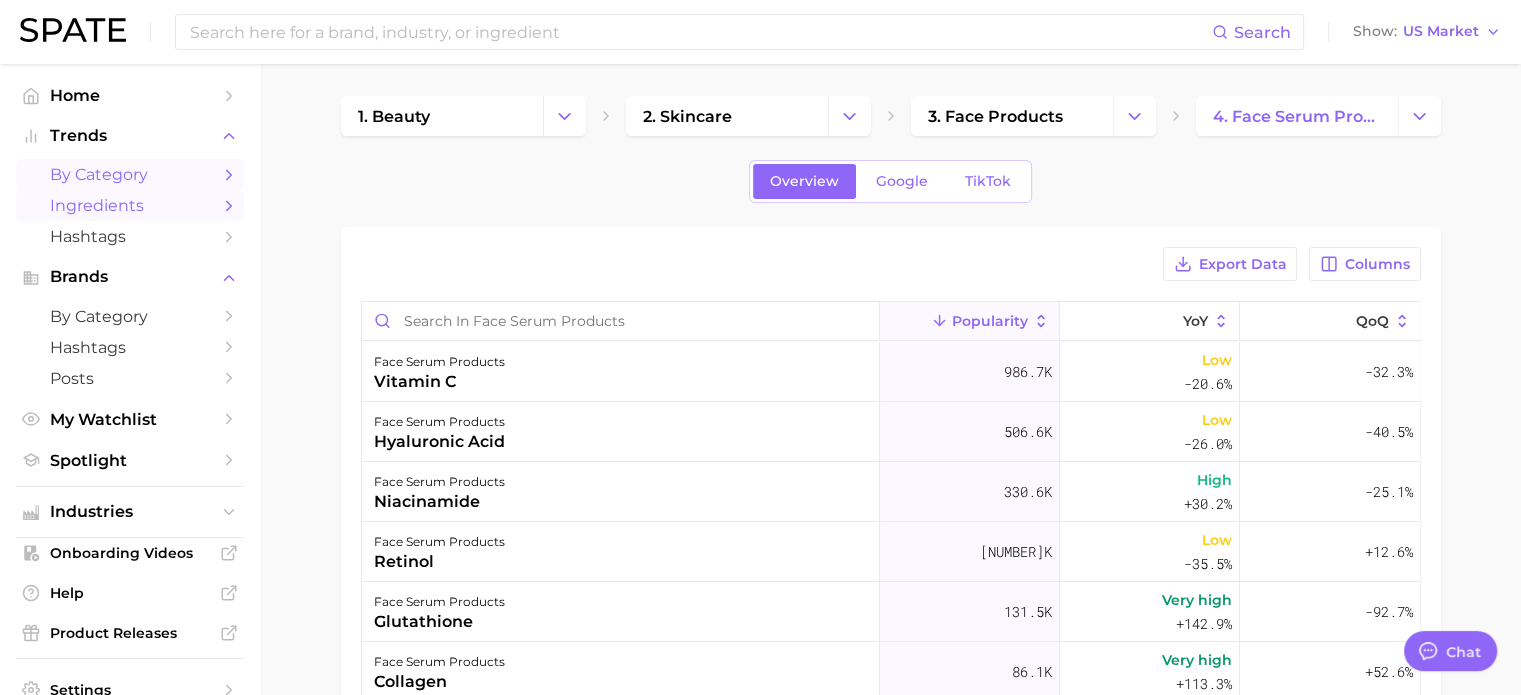 click on "by Category" at bounding box center (130, 174) 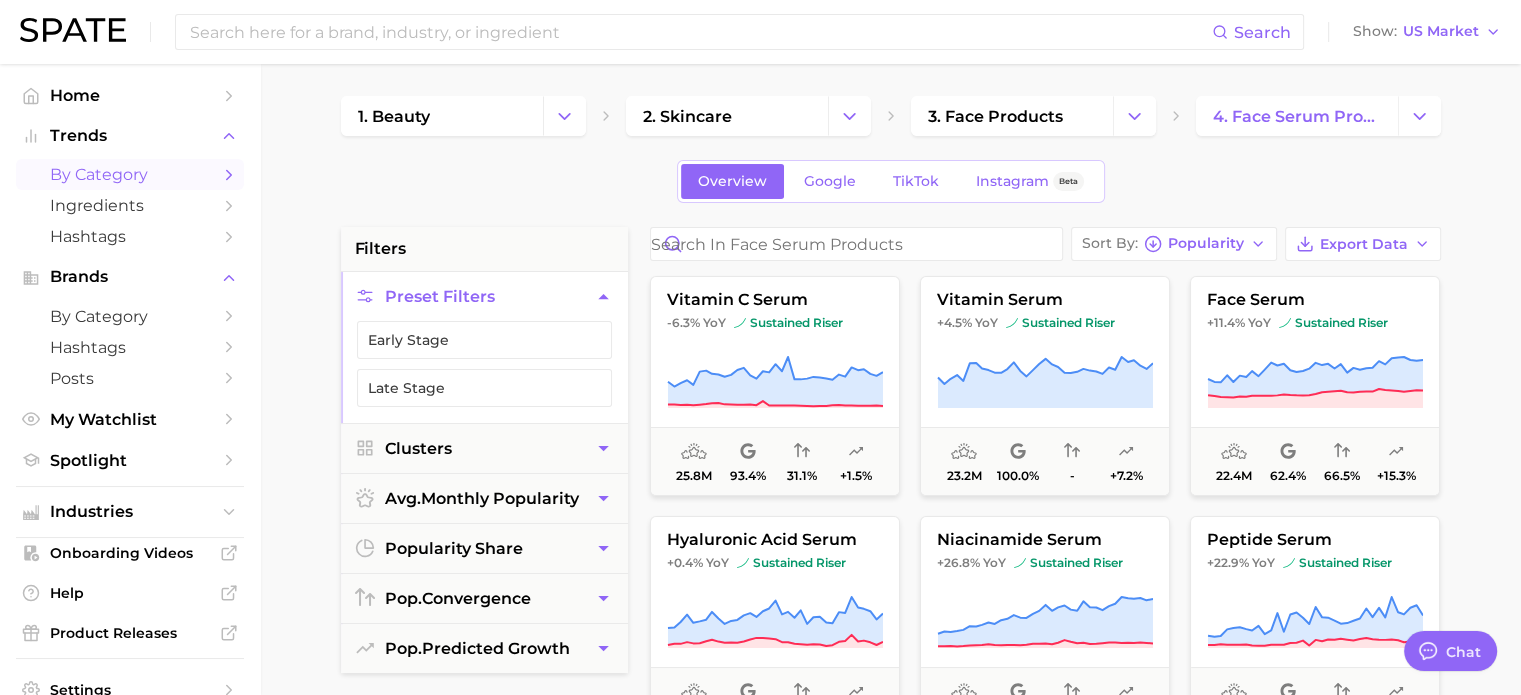 click on "by Category" at bounding box center (130, 174) 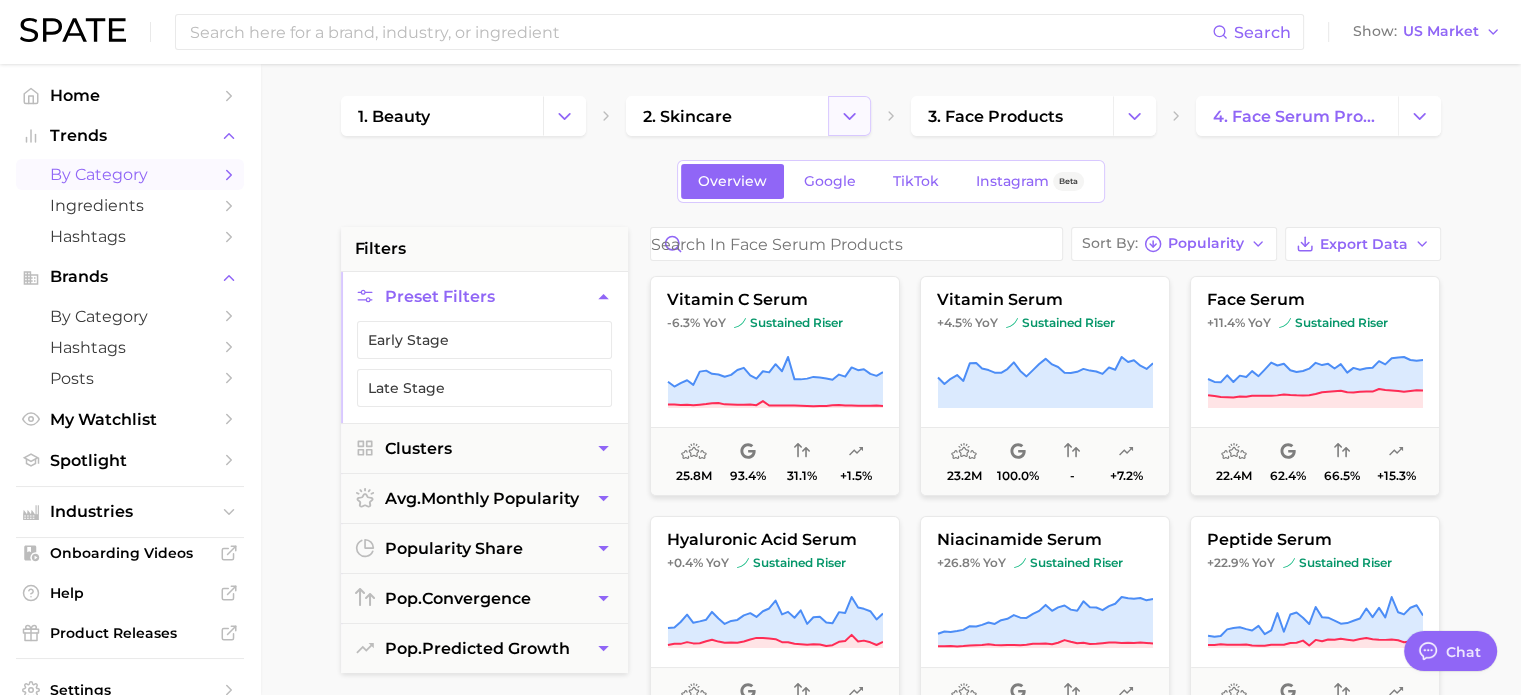 click 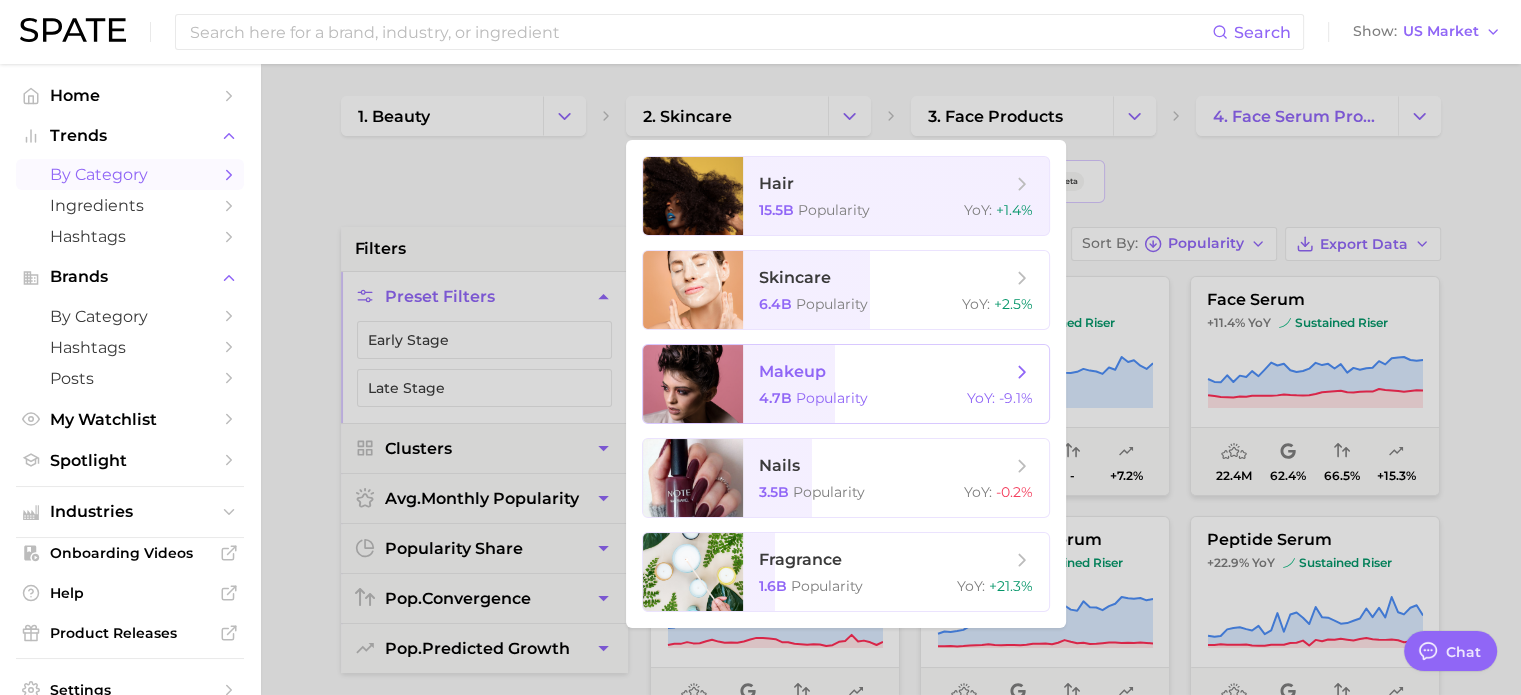 click on "Popularity" at bounding box center (832, 398) 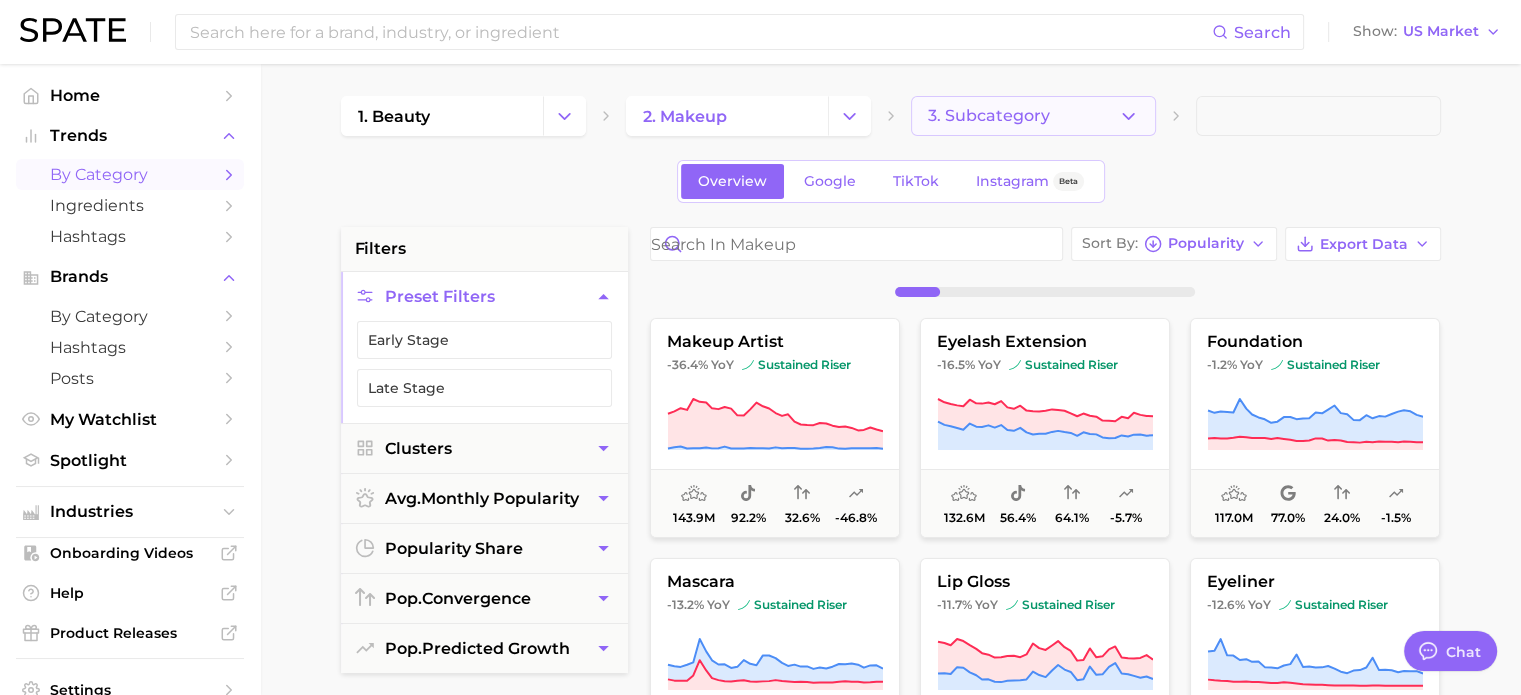 click 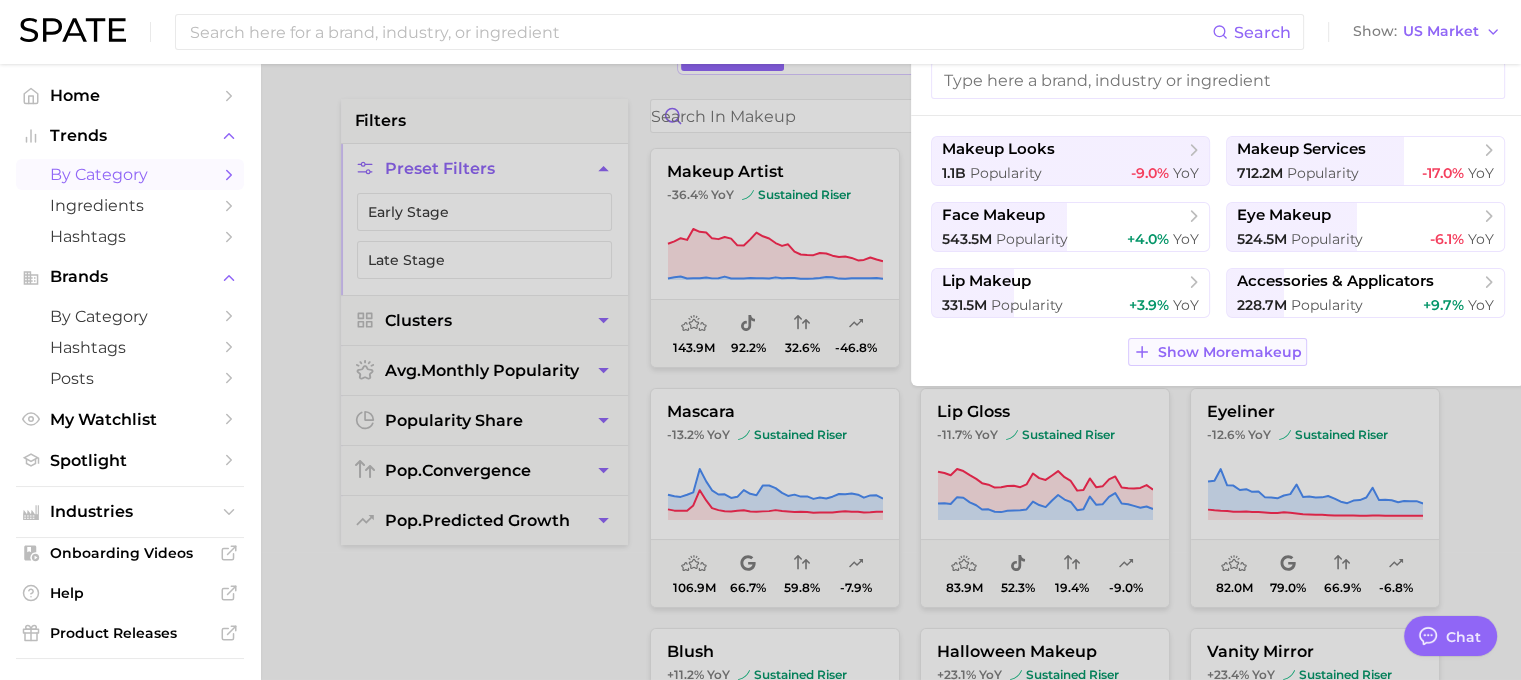 scroll, scrollTop: 100, scrollLeft: 0, axis: vertical 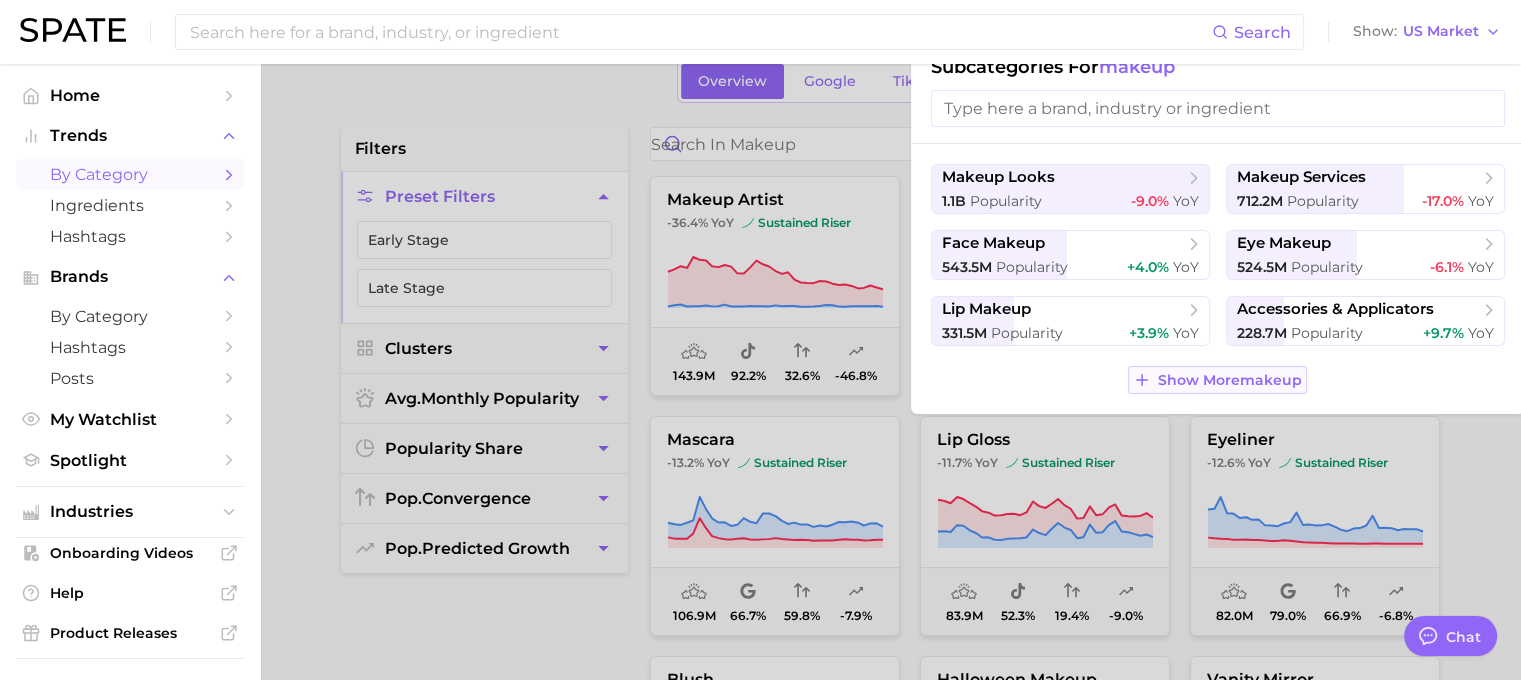 click on "Show More  makeup" at bounding box center [1230, 380] 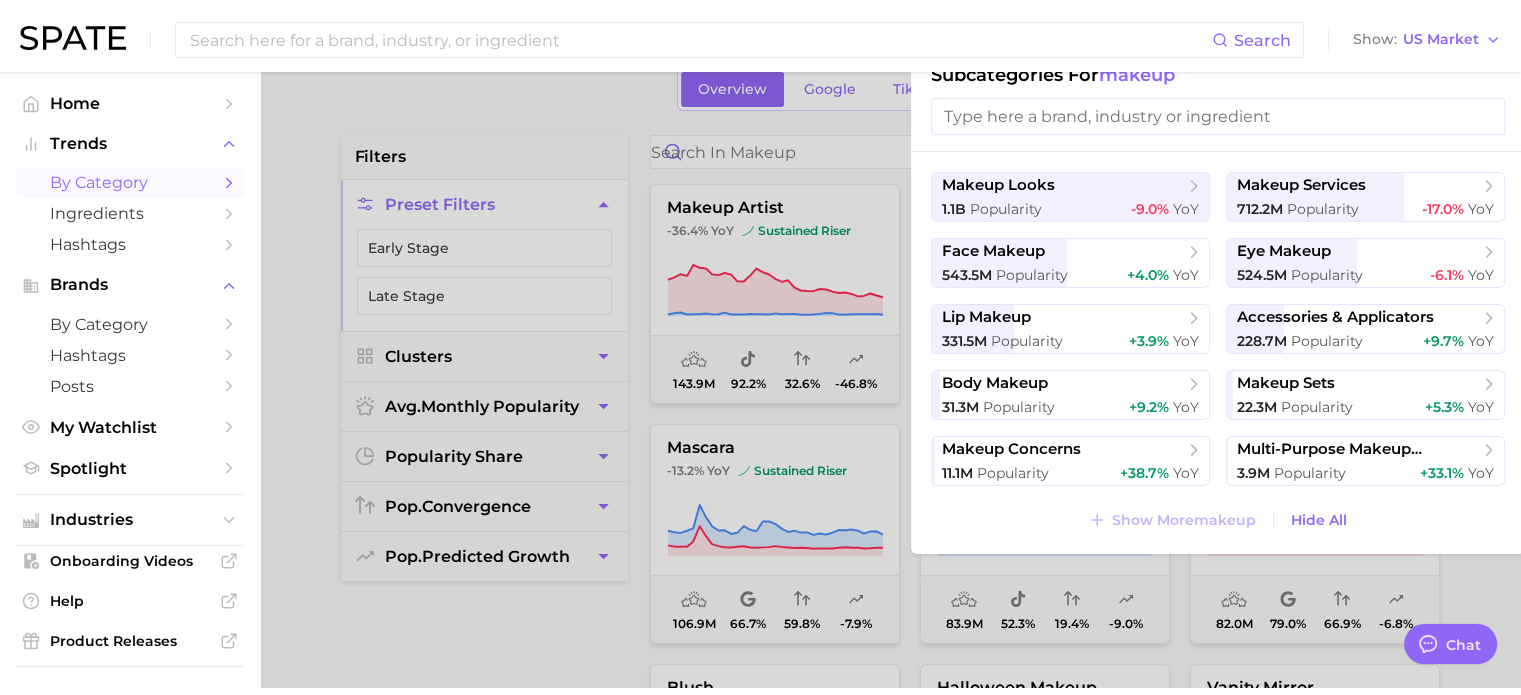 scroll, scrollTop: 0, scrollLeft: 0, axis: both 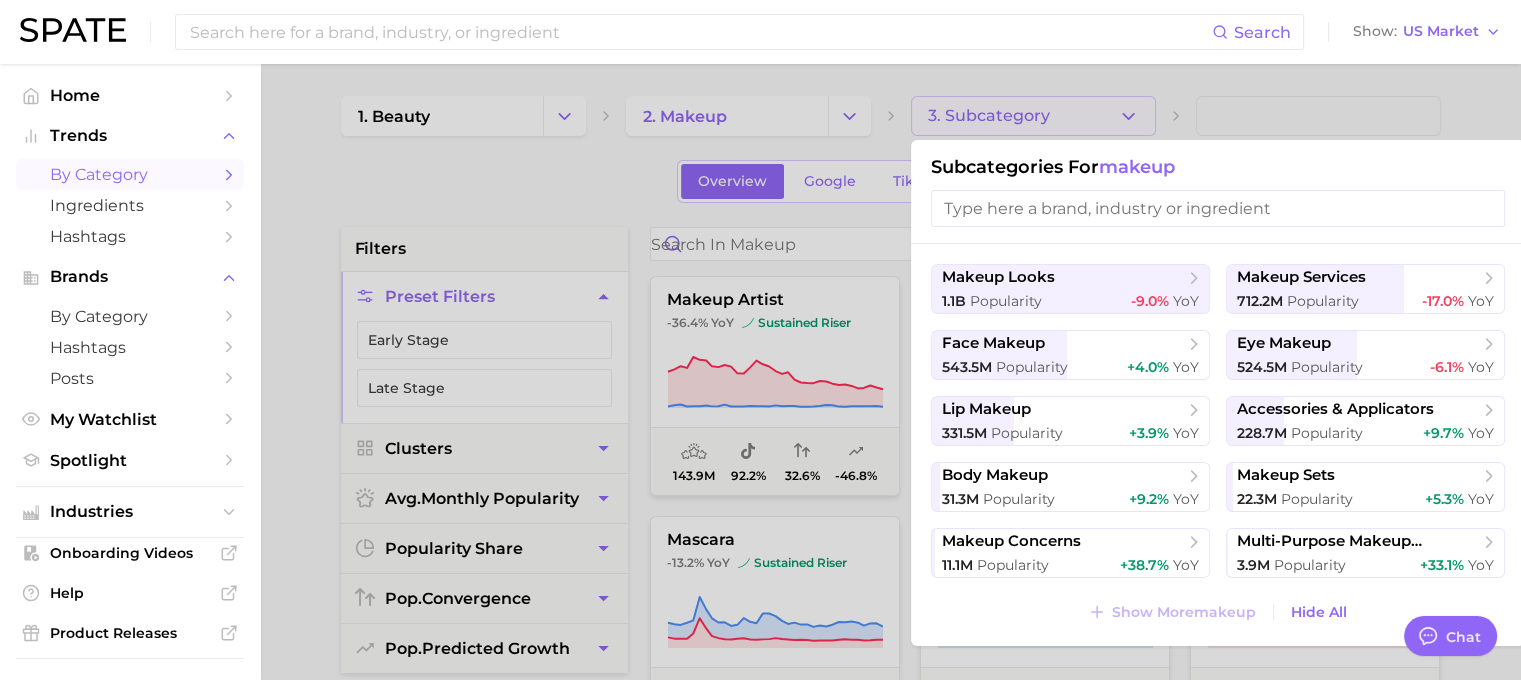 click at bounding box center [760, 340] 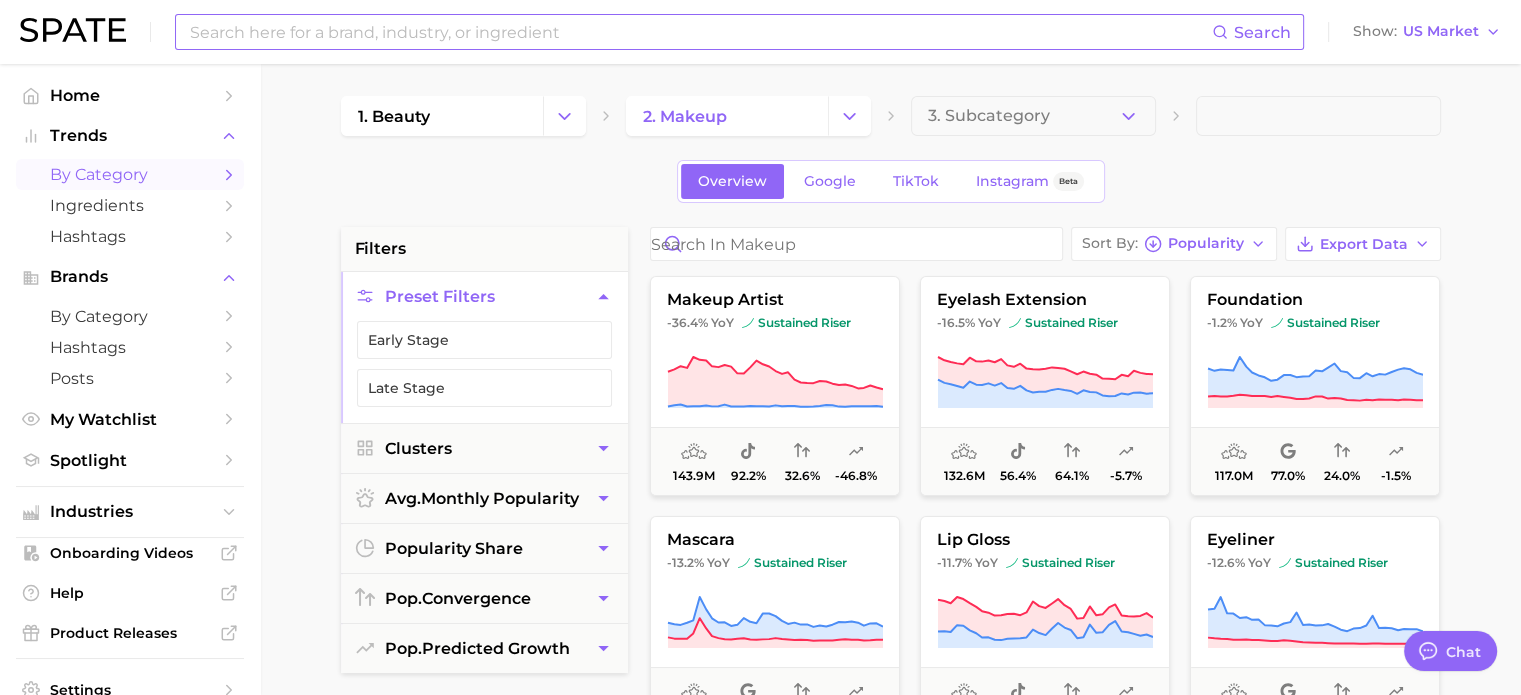 click at bounding box center (700, 32) 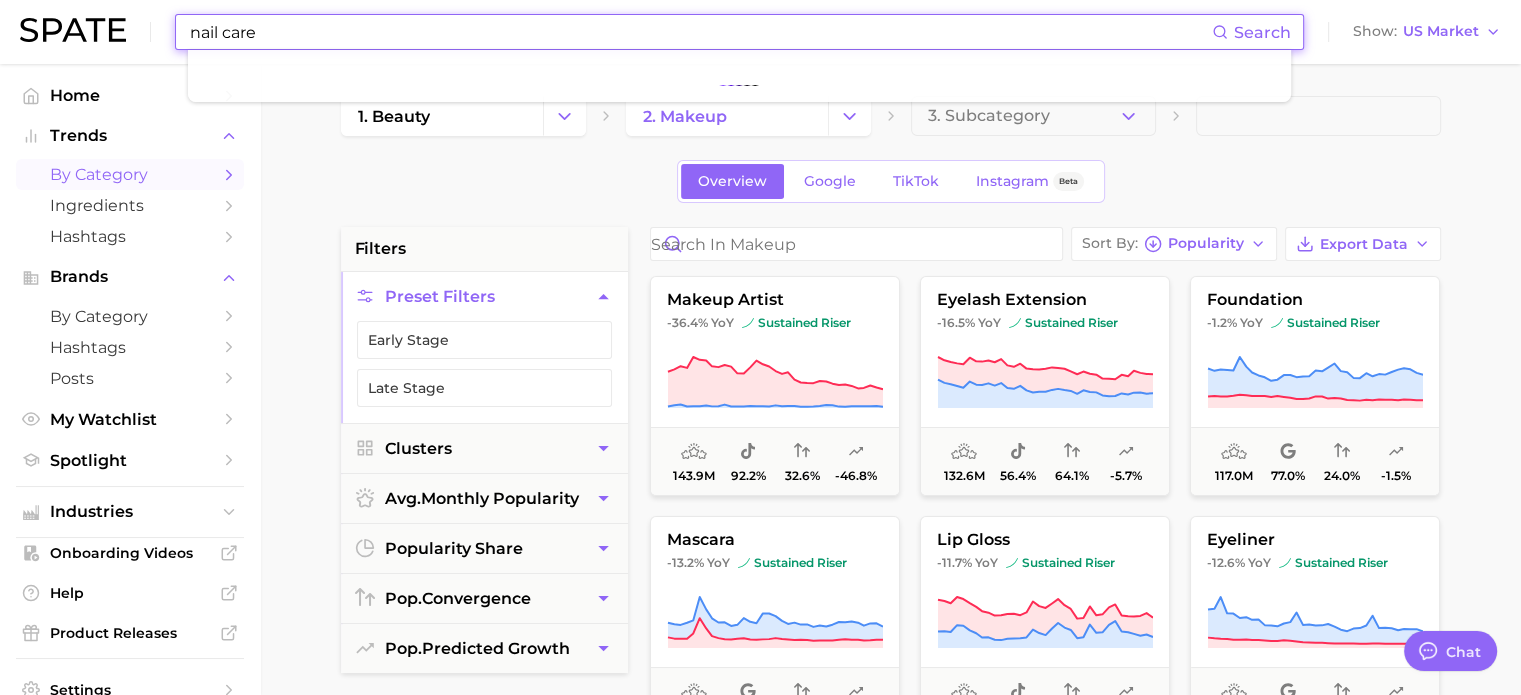 type on "nail care" 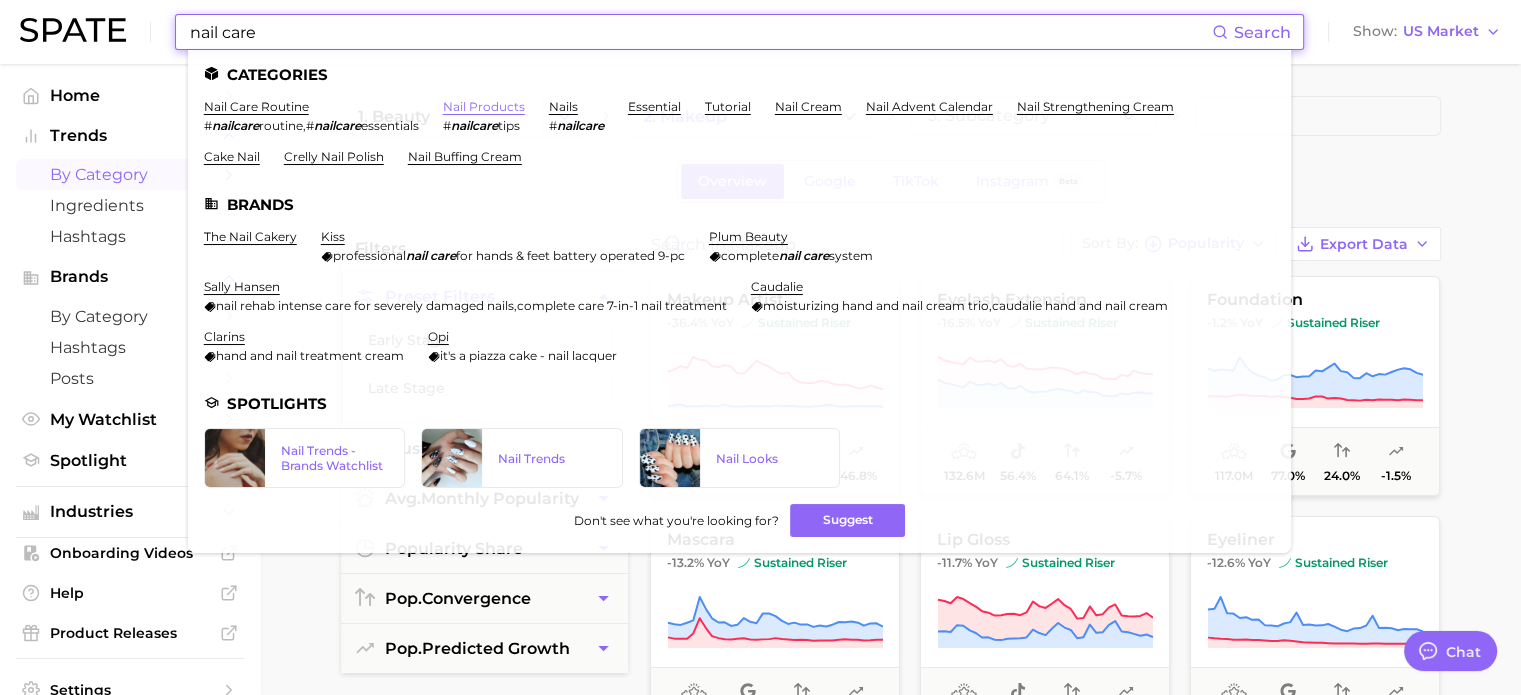 click on "nail products" at bounding box center [484, 106] 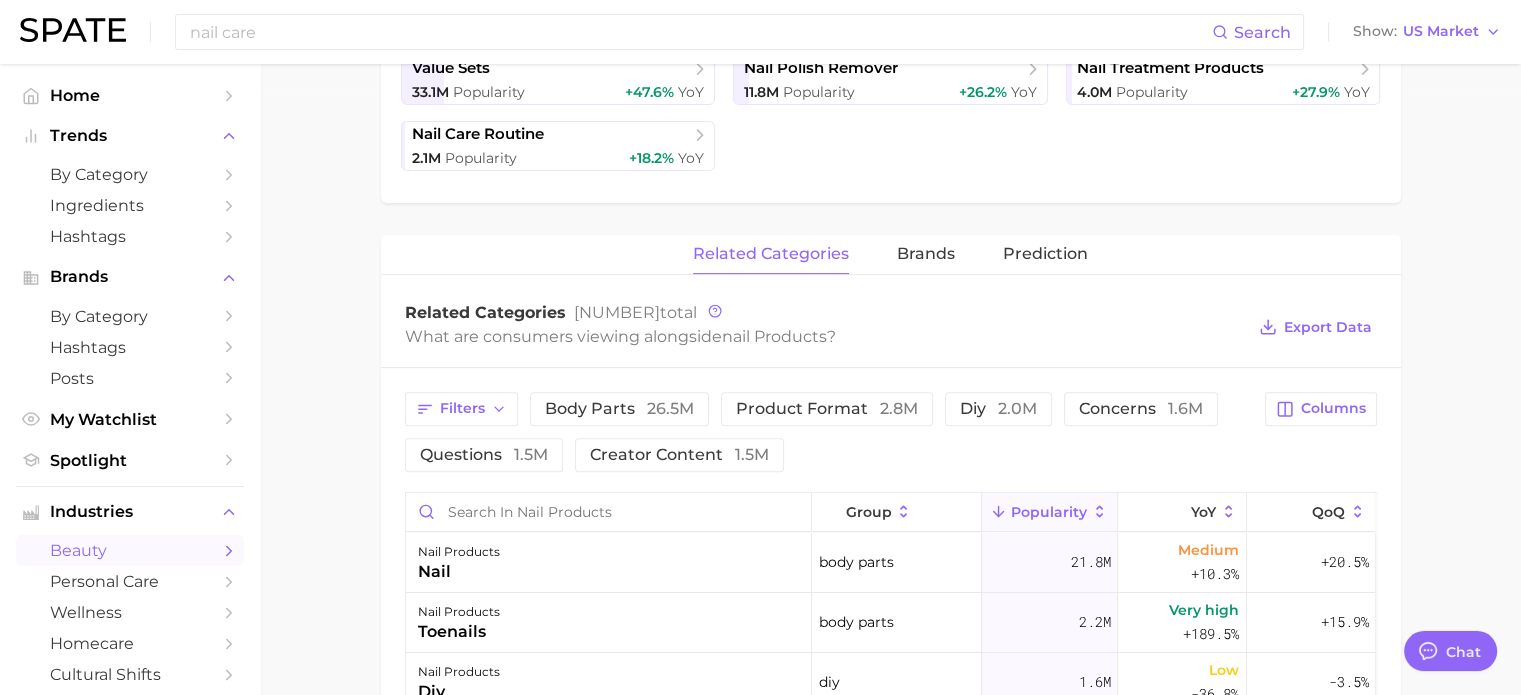 scroll, scrollTop: 700, scrollLeft: 0, axis: vertical 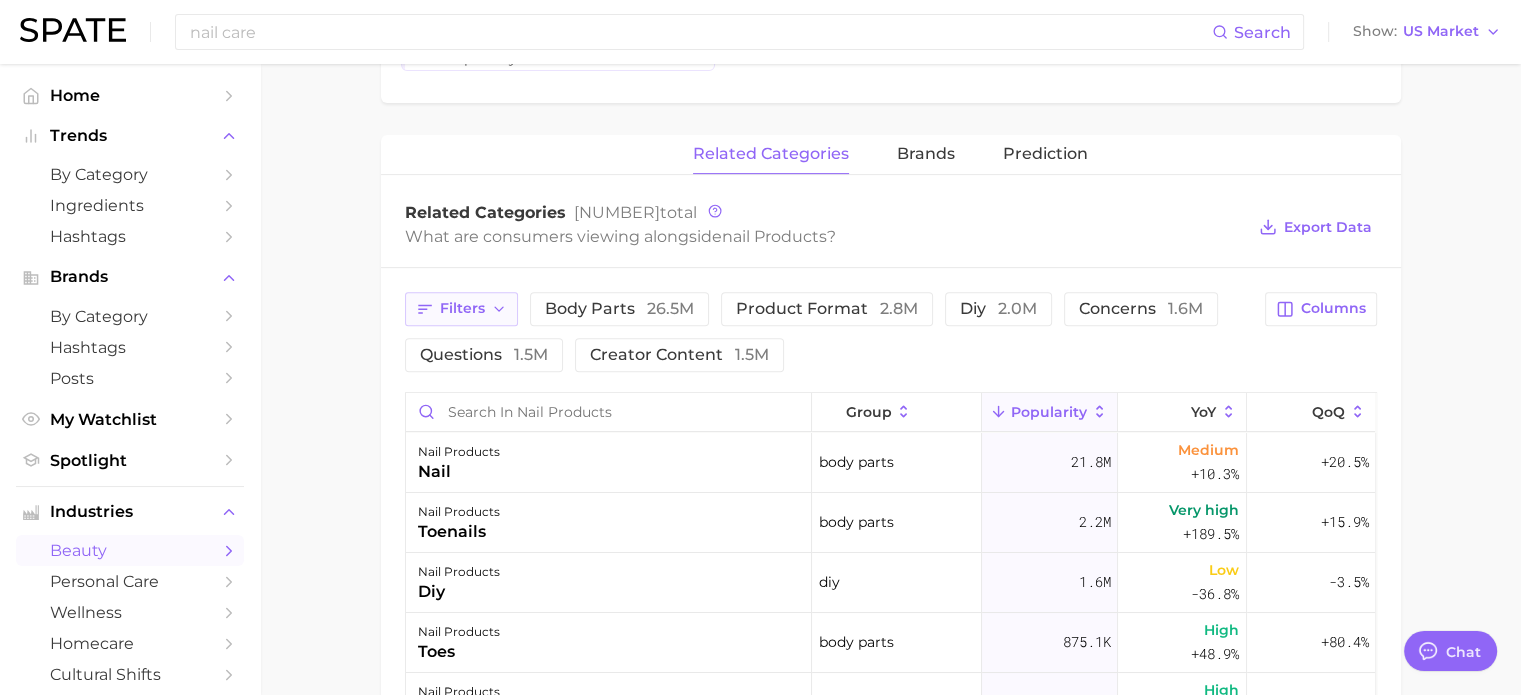 click 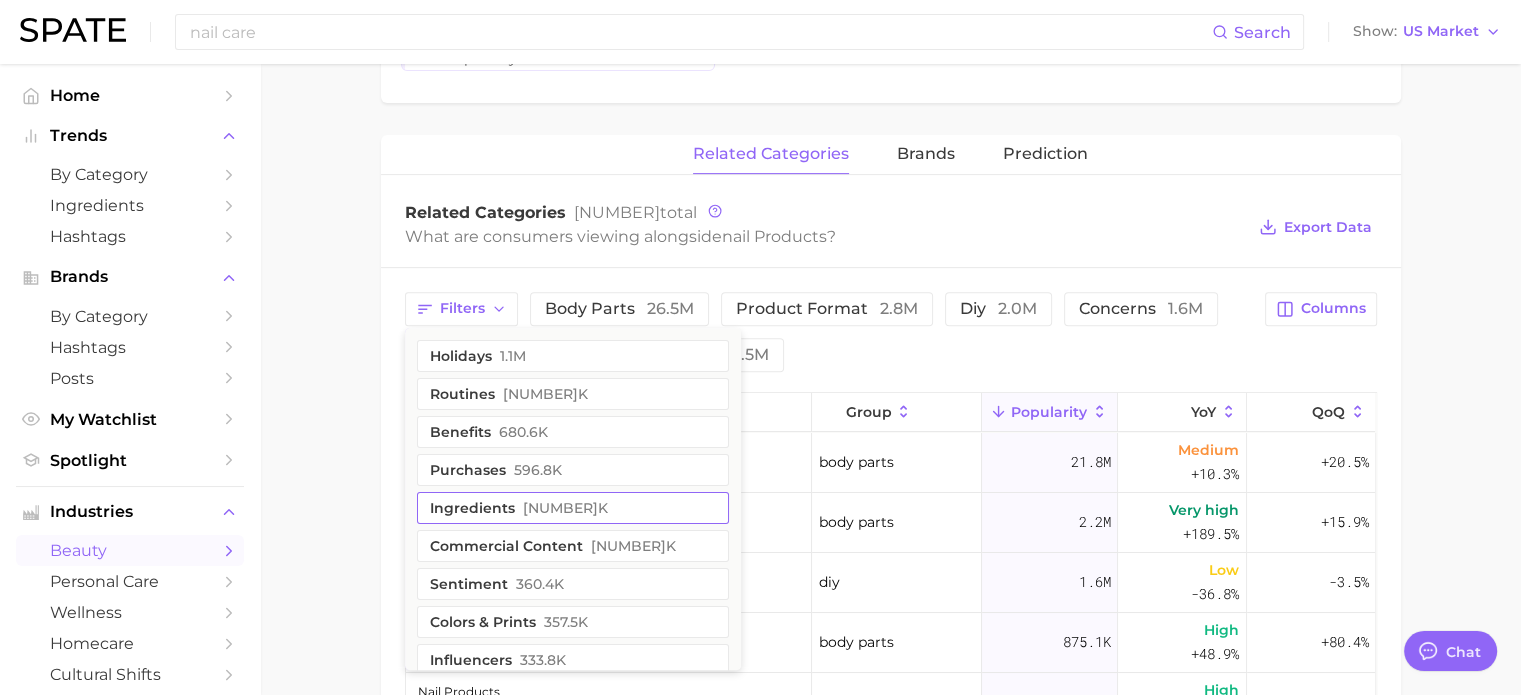 click on "[NUMBER]k" at bounding box center (565, 508) 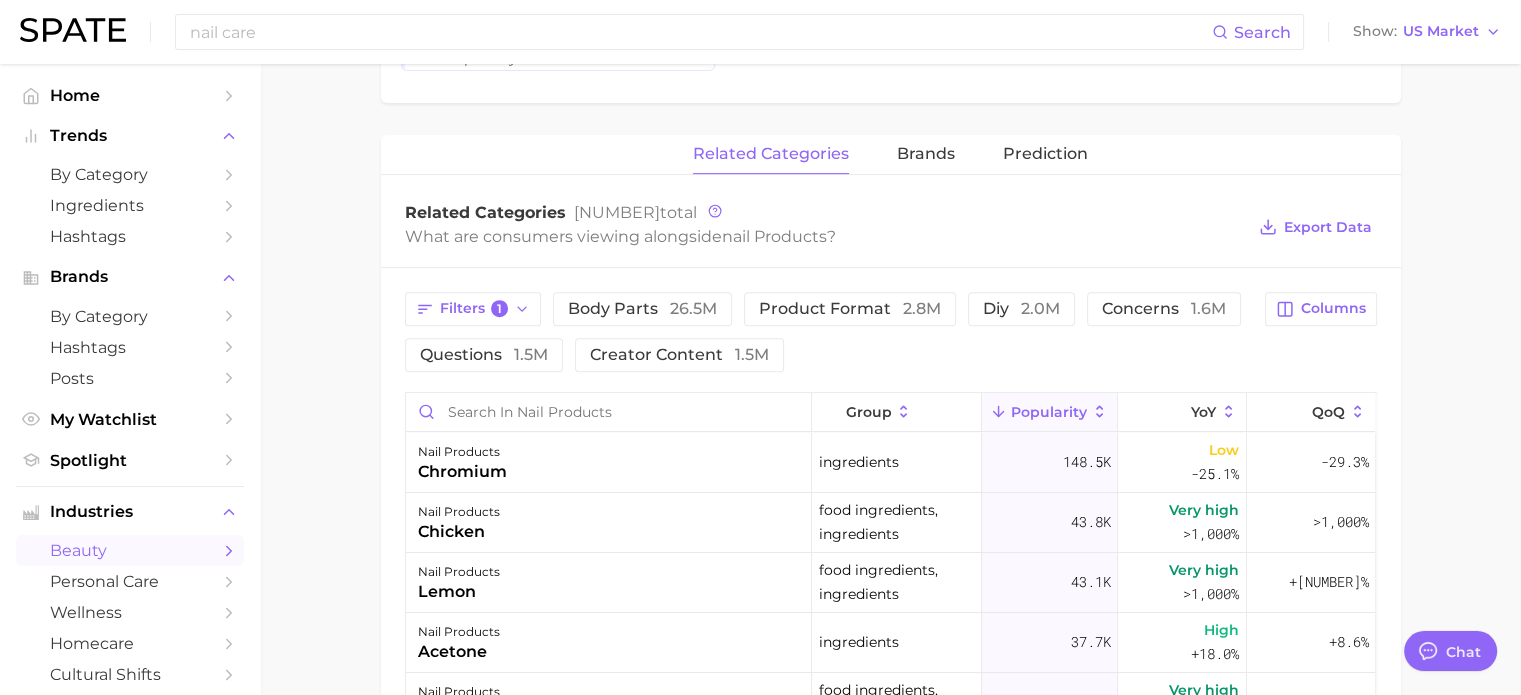 click on "Filters 1 body parts   [NUMBER]m product format   [NUMBER]m diy   [NUMBER]m concerns   [NUMBER]k questions   [NUMBER]m creator content   [NUMBER]m" at bounding box center [829, 332] 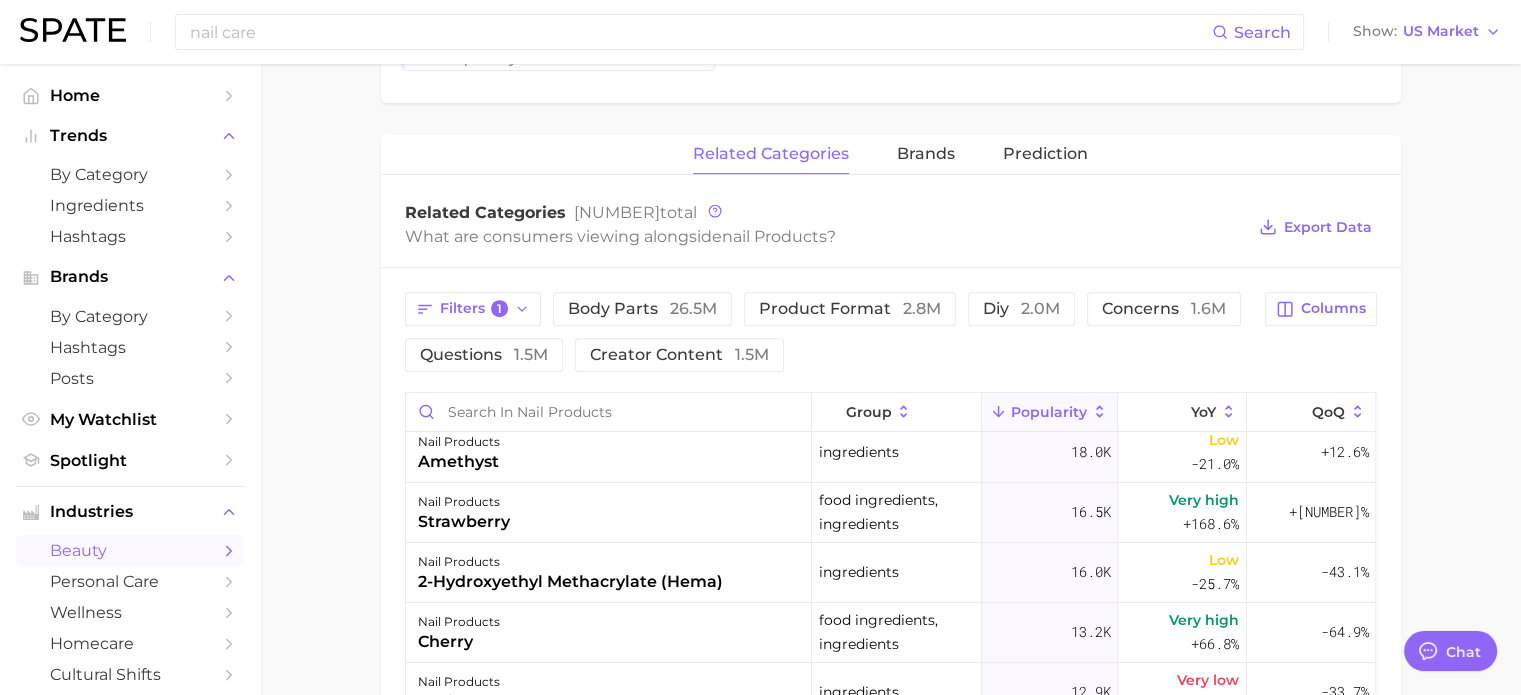 scroll, scrollTop: 500, scrollLeft: 0, axis: vertical 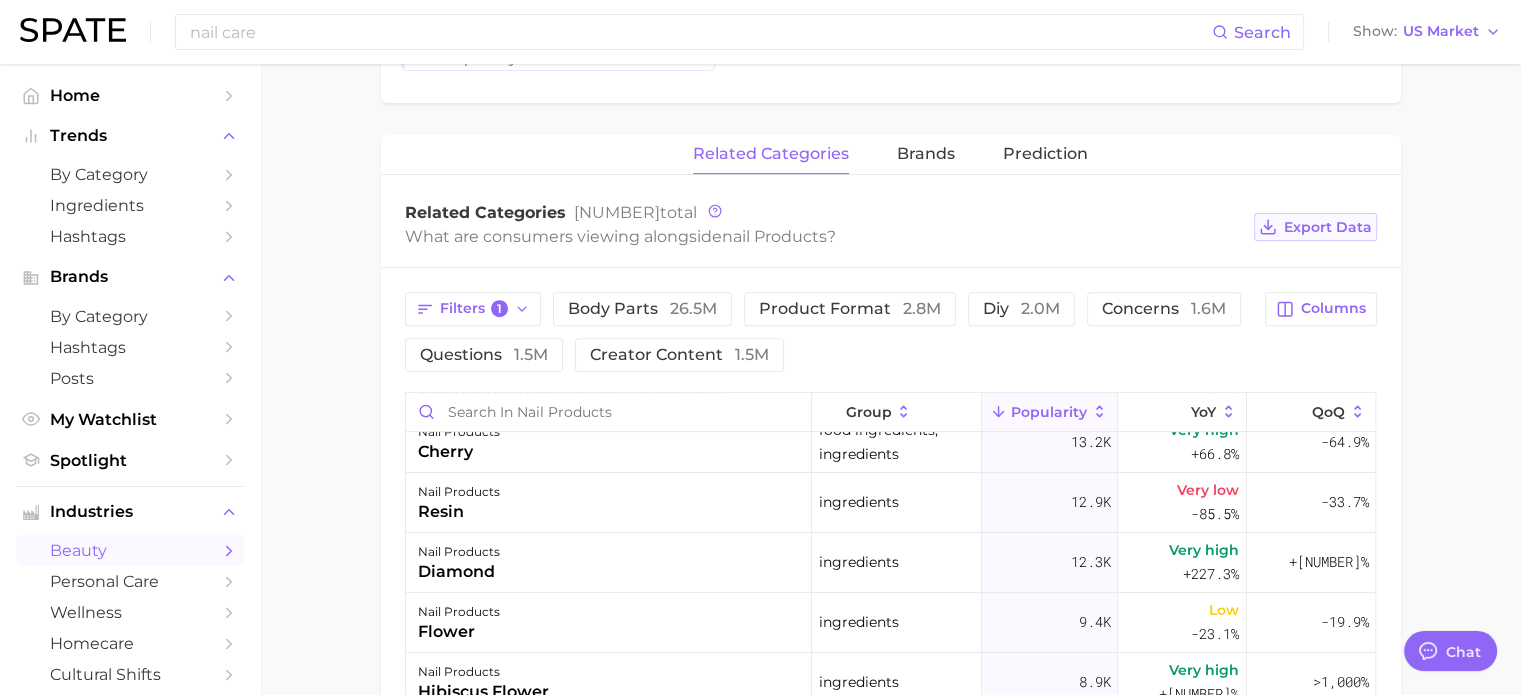 click on "Export Data" at bounding box center (1328, 227) 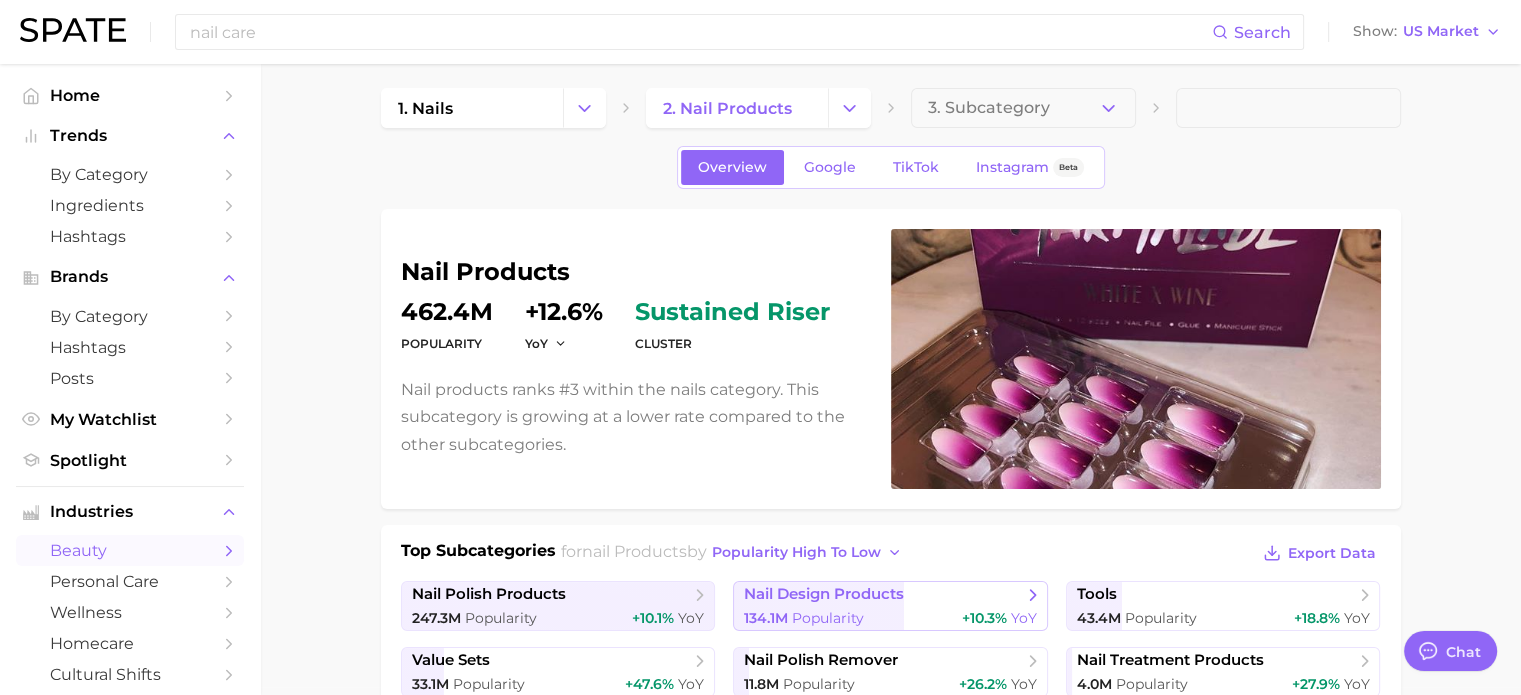 scroll, scrollTop: 0, scrollLeft: 0, axis: both 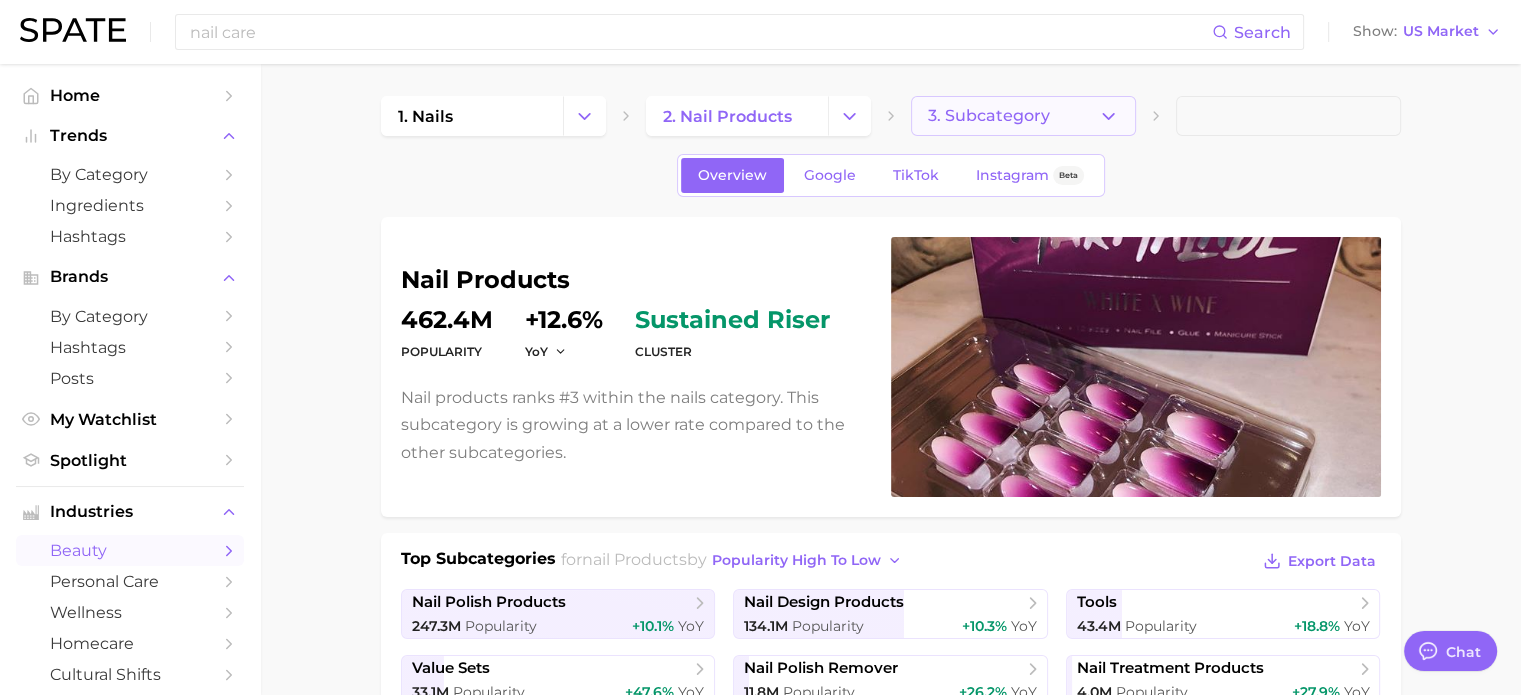 click 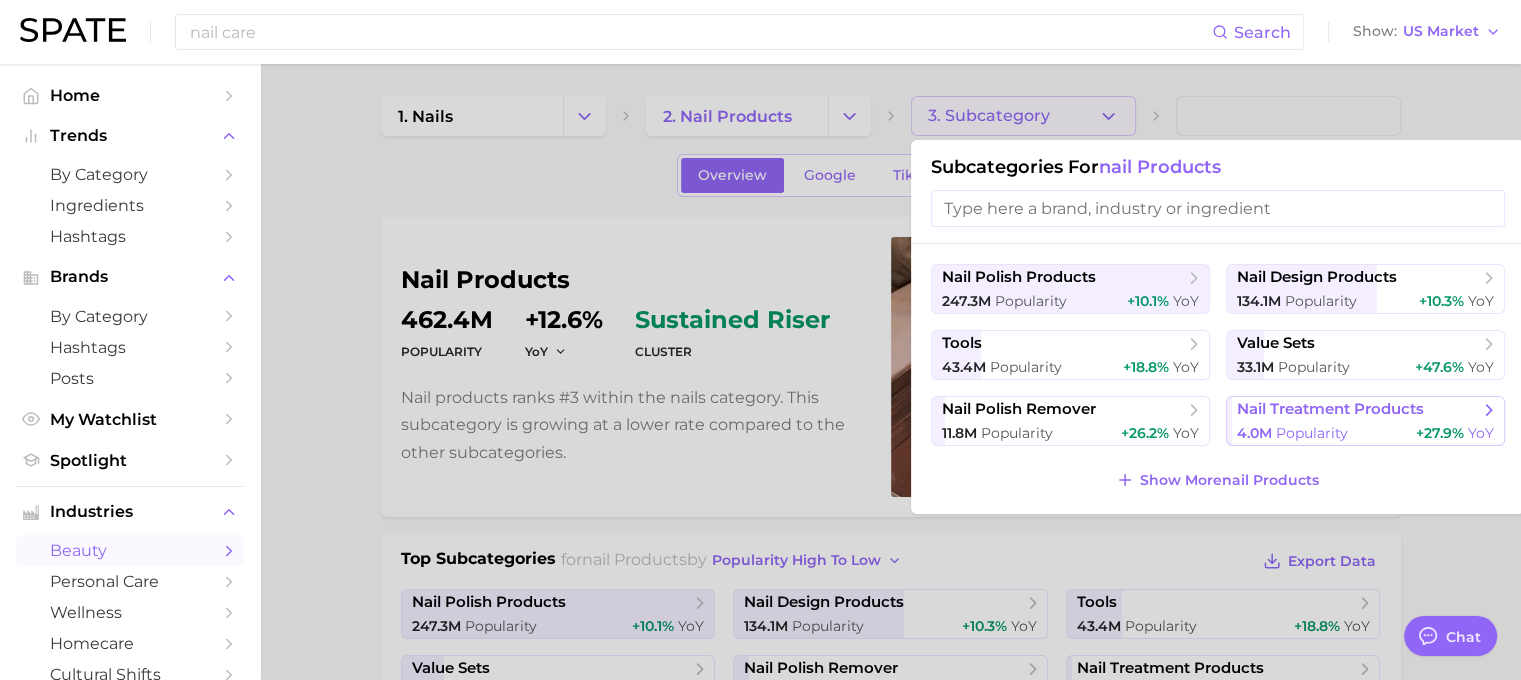 click on "nail treatment products [NUMBER]m   Popularity +[NUMBER]%   YoY" at bounding box center (1365, 421) 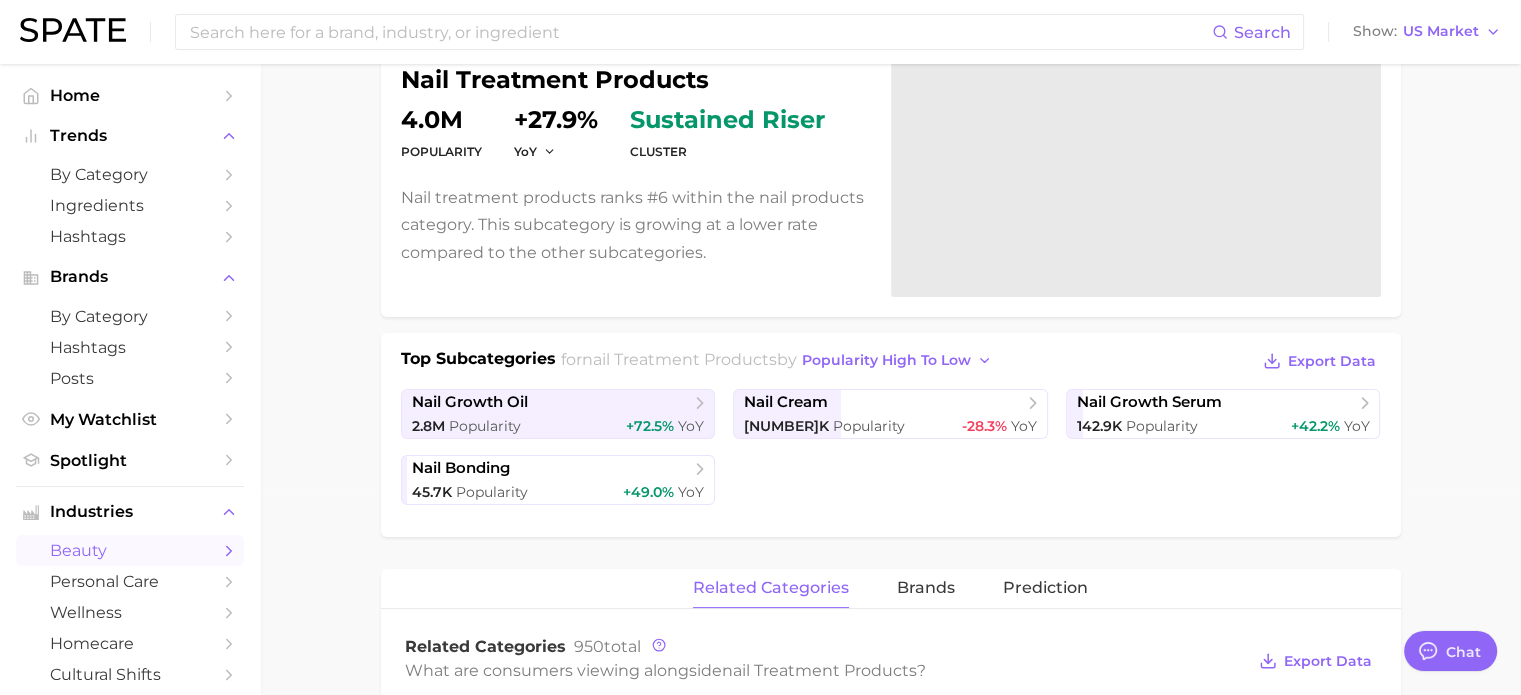 scroll, scrollTop: 600, scrollLeft: 0, axis: vertical 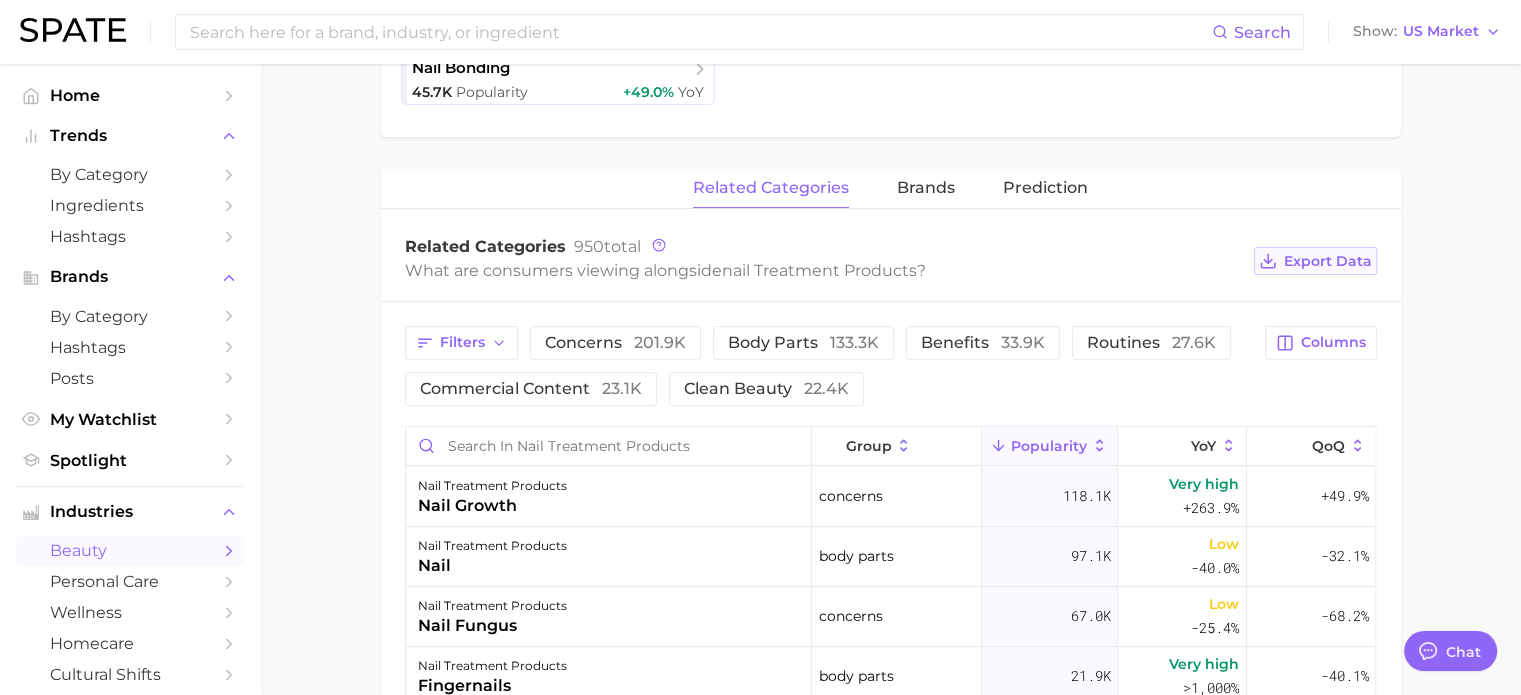 click on "Export Data" at bounding box center [1328, 261] 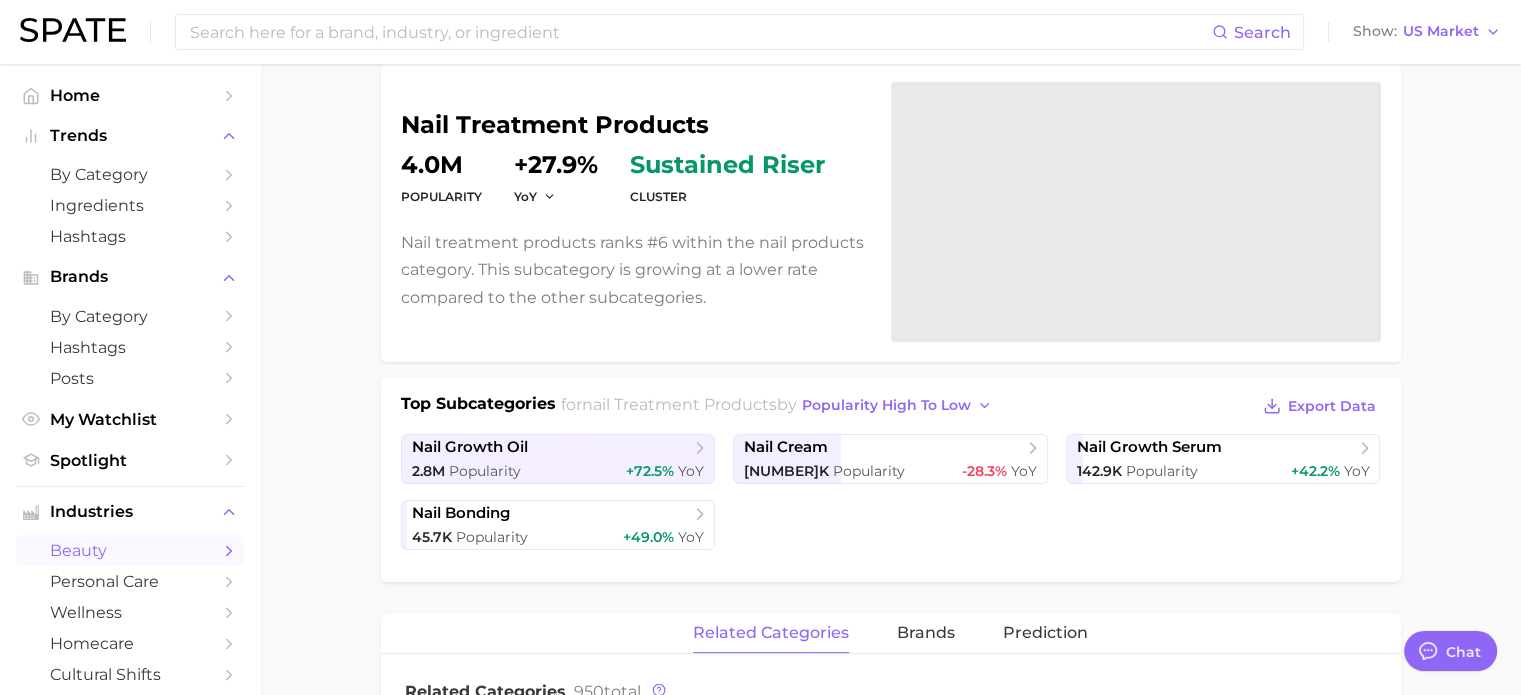 scroll, scrollTop: 0, scrollLeft: 0, axis: both 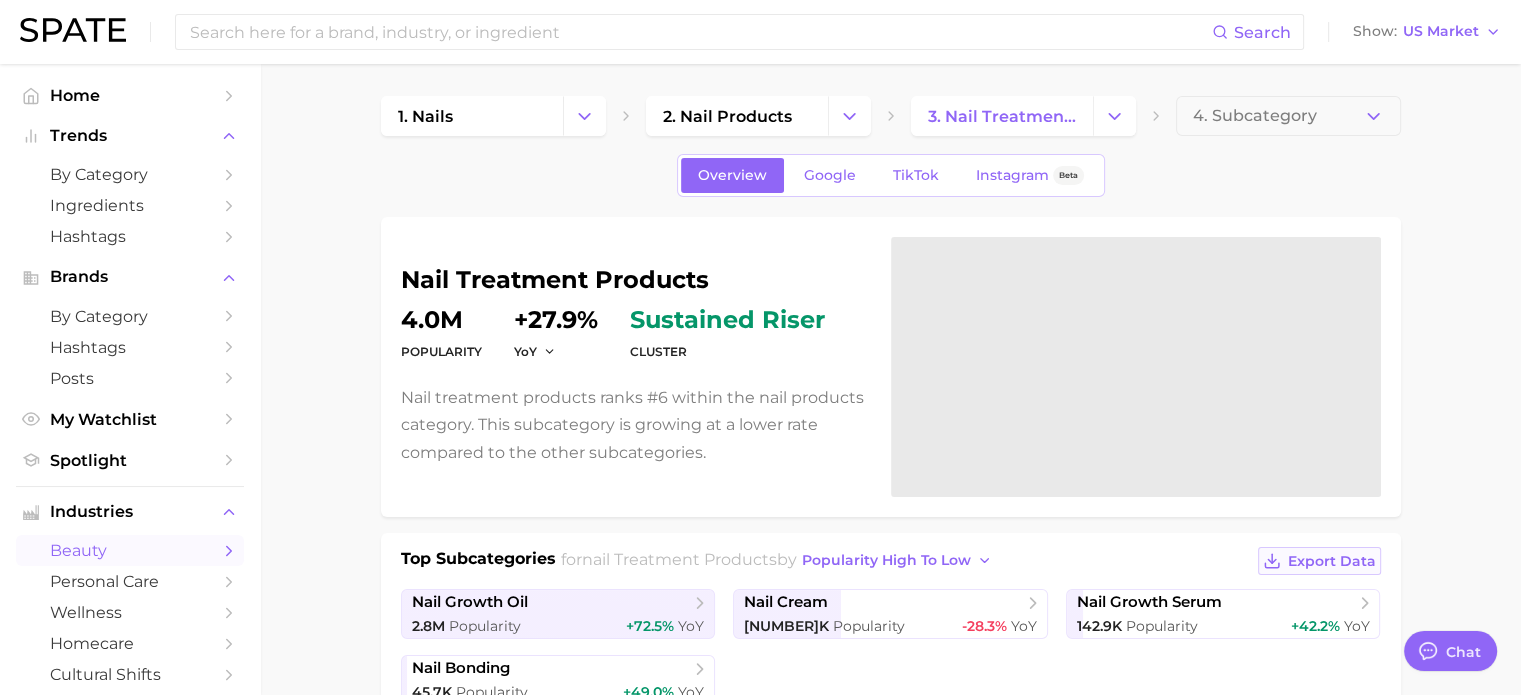 click on "Export Data" at bounding box center [1332, 561] 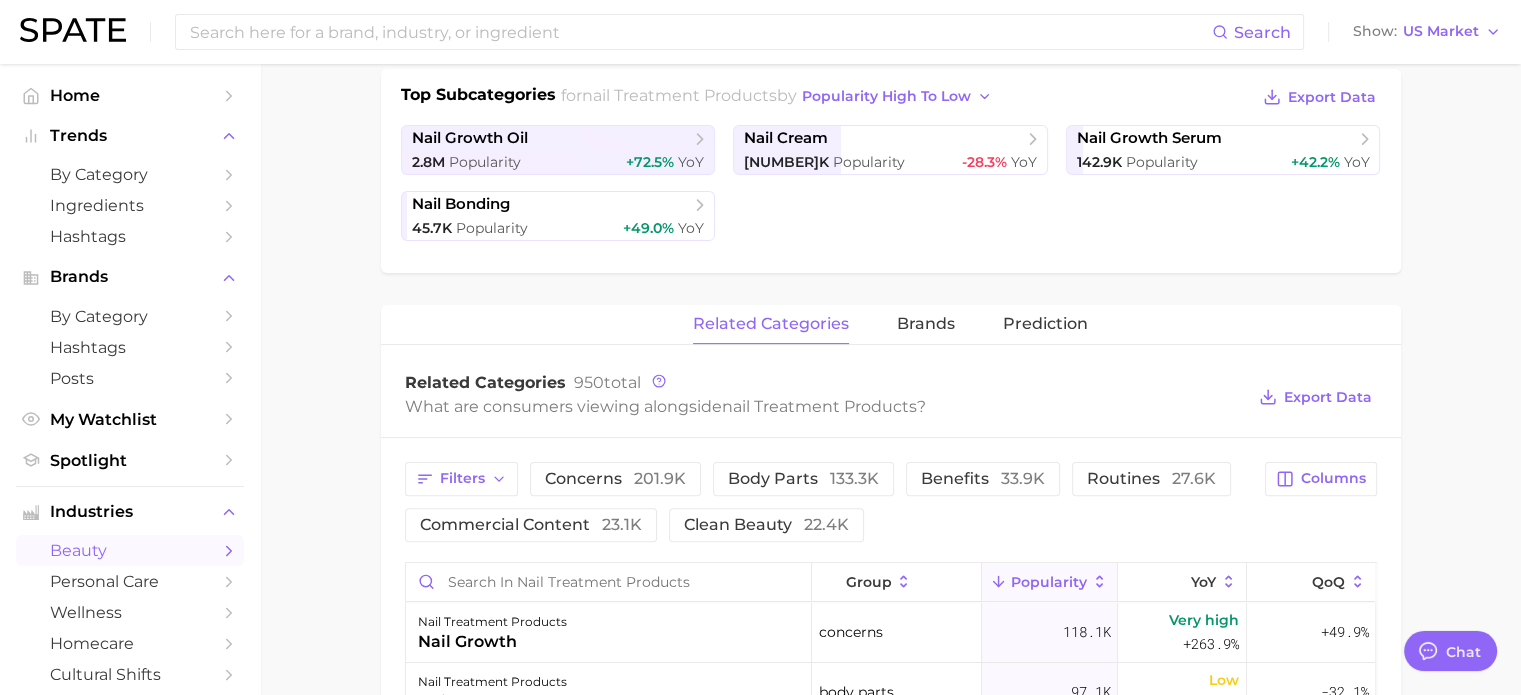 scroll, scrollTop: 500, scrollLeft: 0, axis: vertical 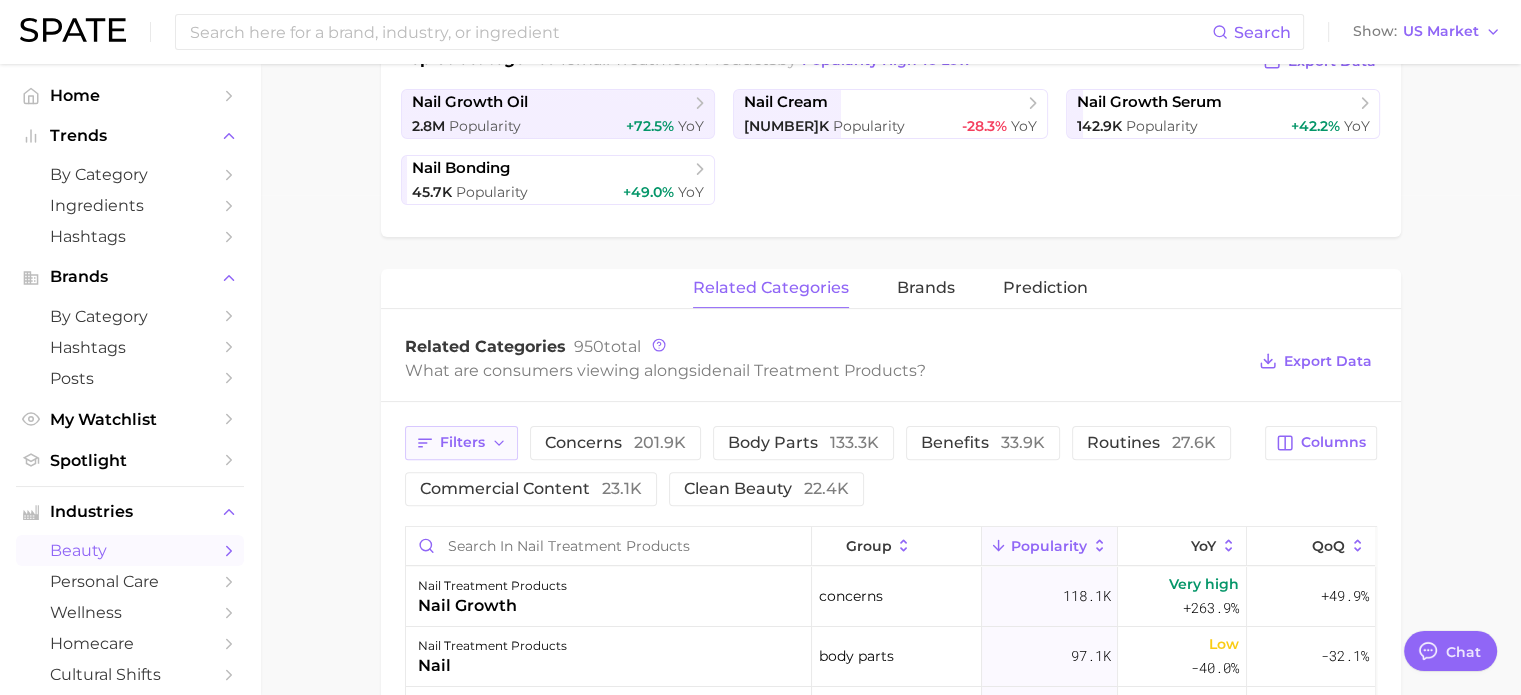 click 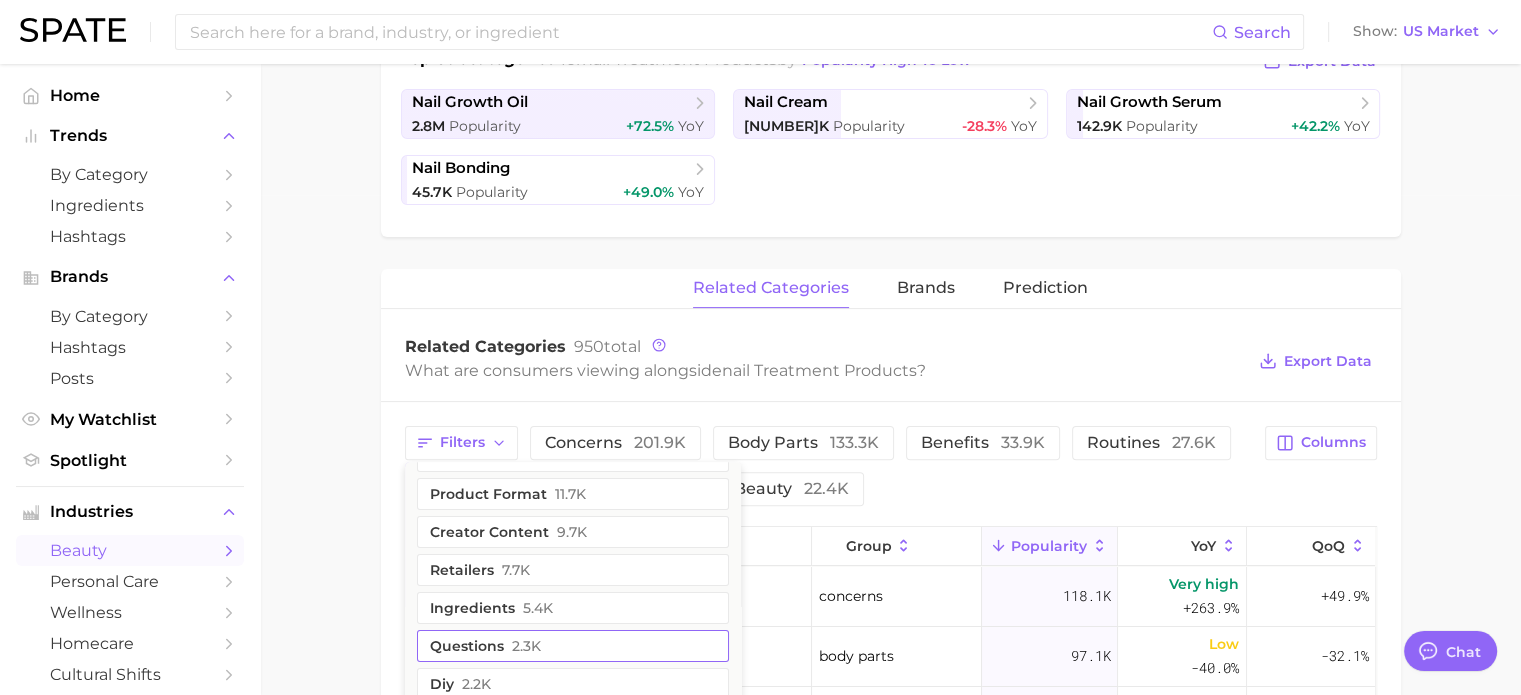 scroll, scrollTop: 140, scrollLeft: 0, axis: vertical 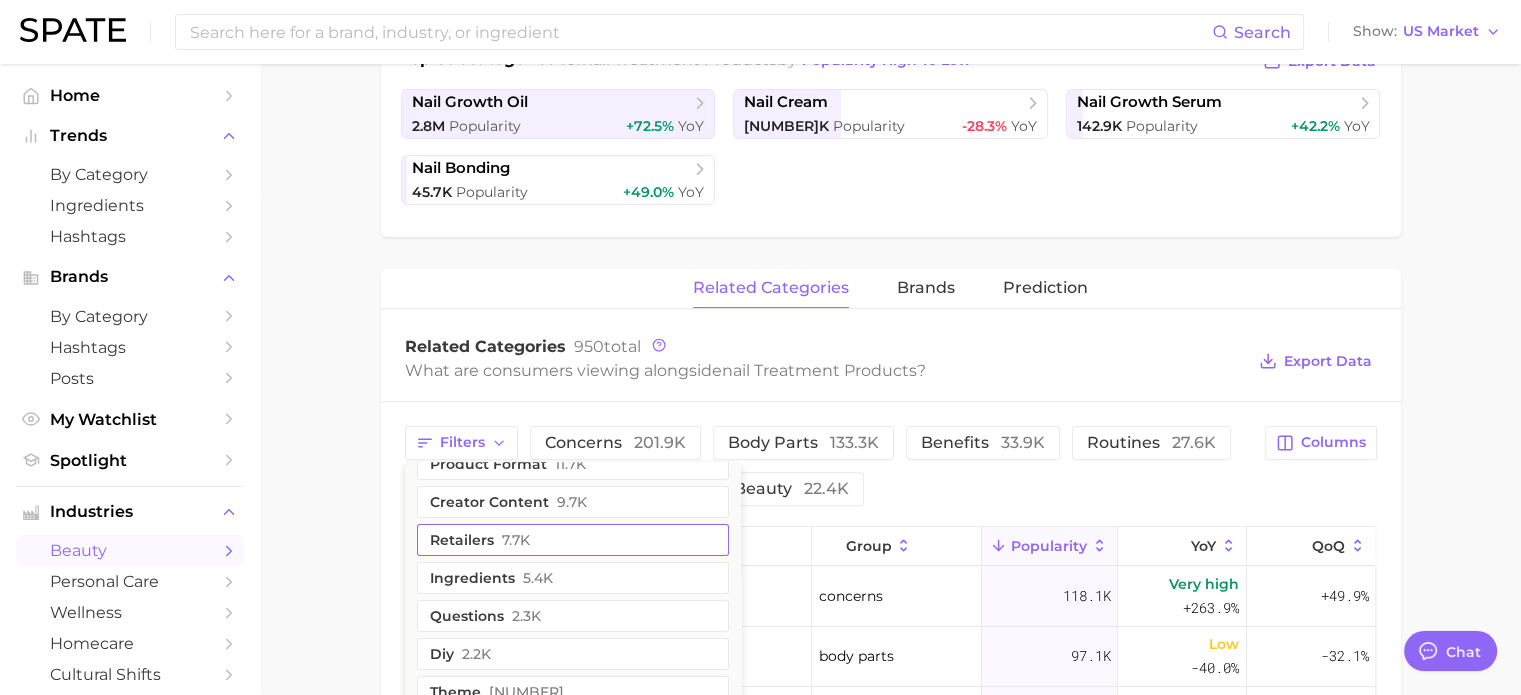 click on "ingredients   5.4k" at bounding box center (573, 578) 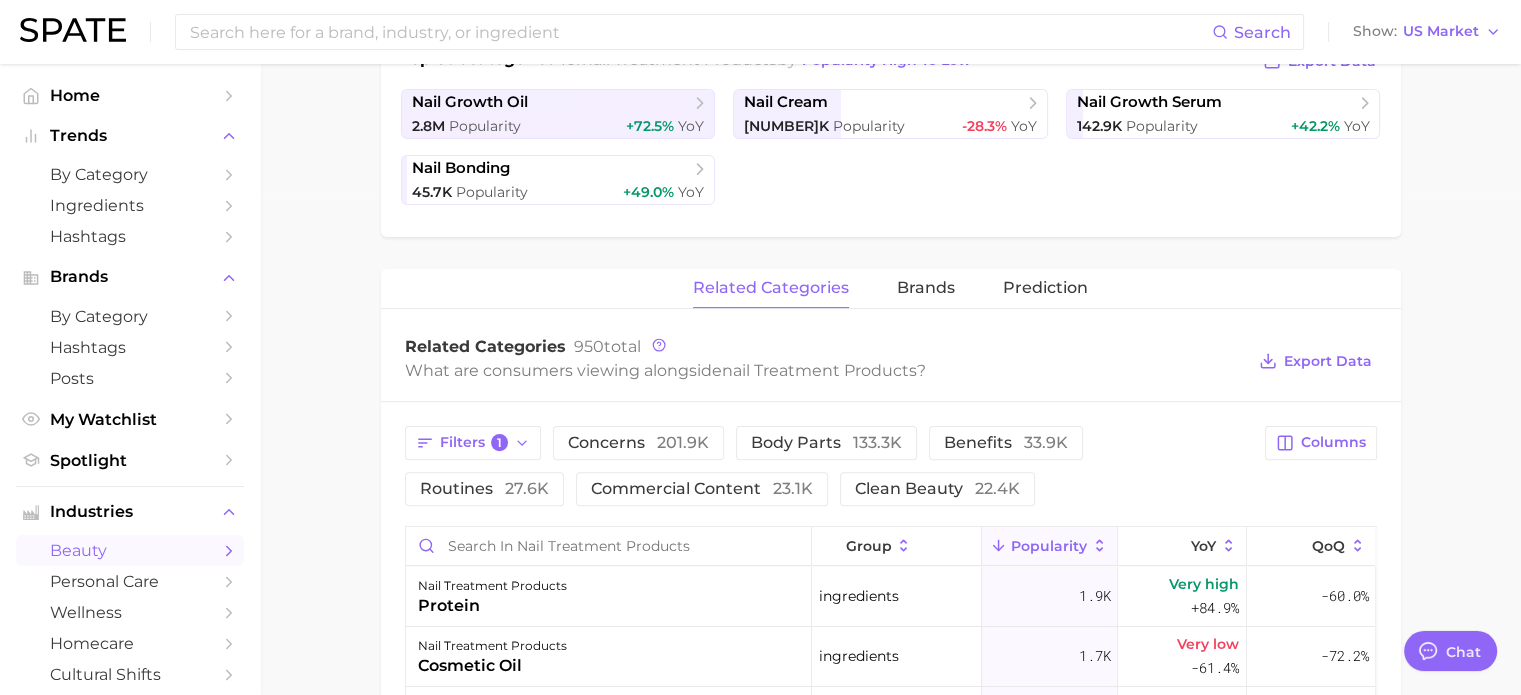 click on "What are consumers viewing alongside  nail treatment products ?" at bounding box center [825, 370] 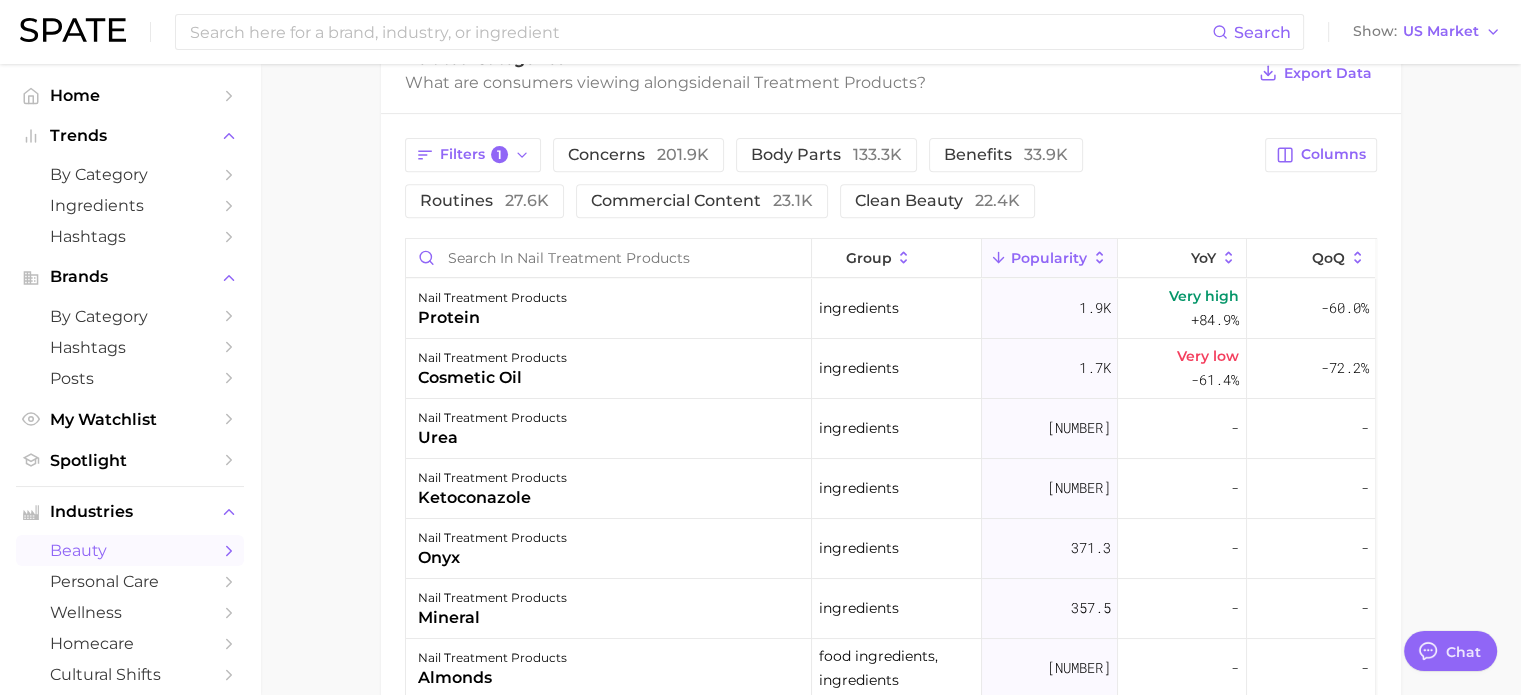 scroll, scrollTop: 800, scrollLeft: 0, axis: vertical 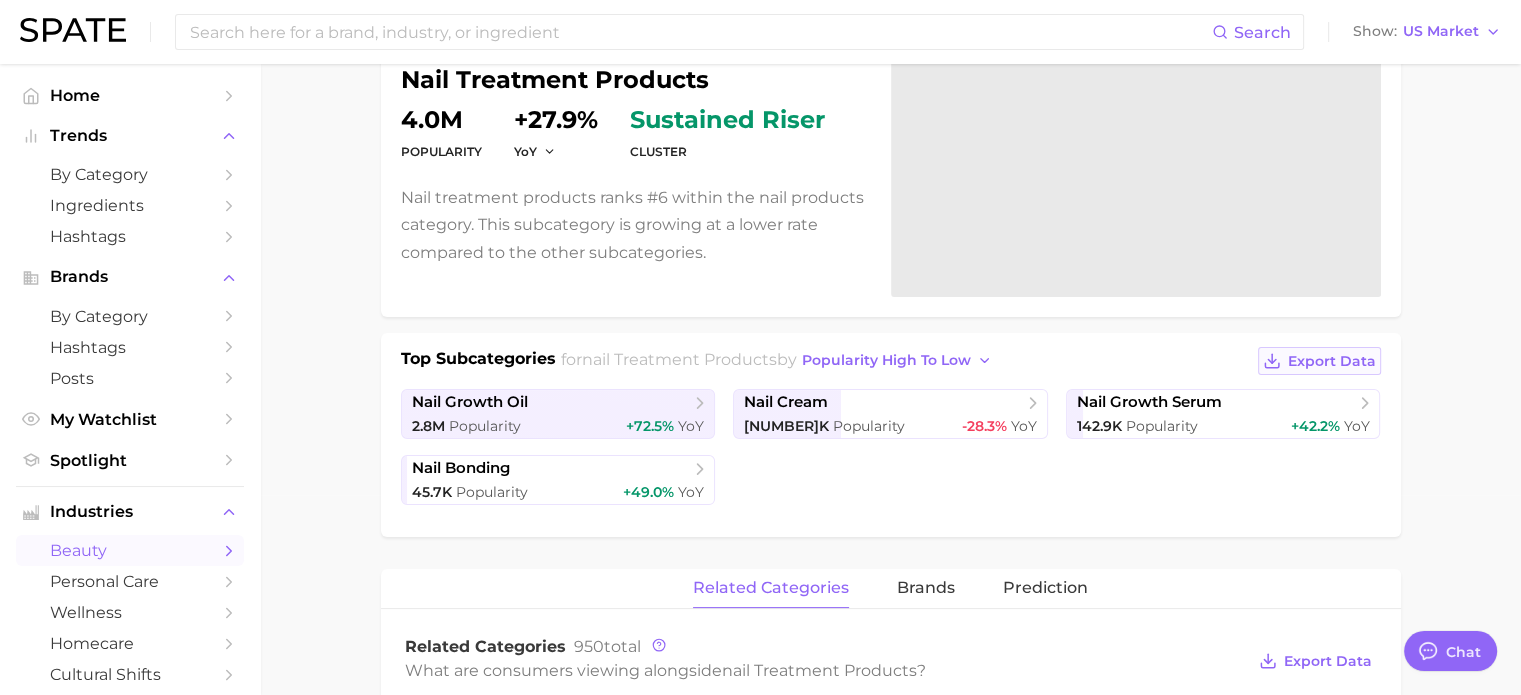 click on "Export Data" at bounding box center (1332, 361) 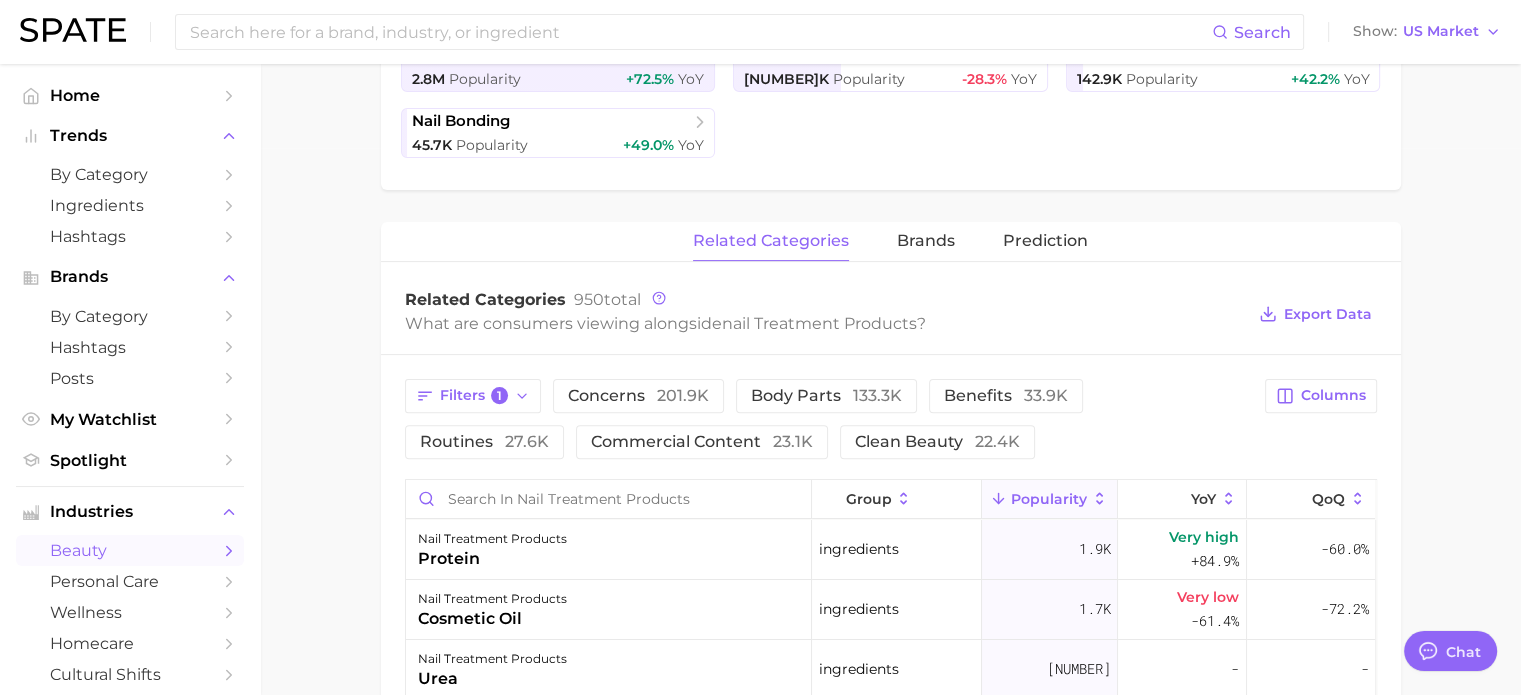 scroll, scrollTop: 600, scrollLeft: 0, axis: vertical 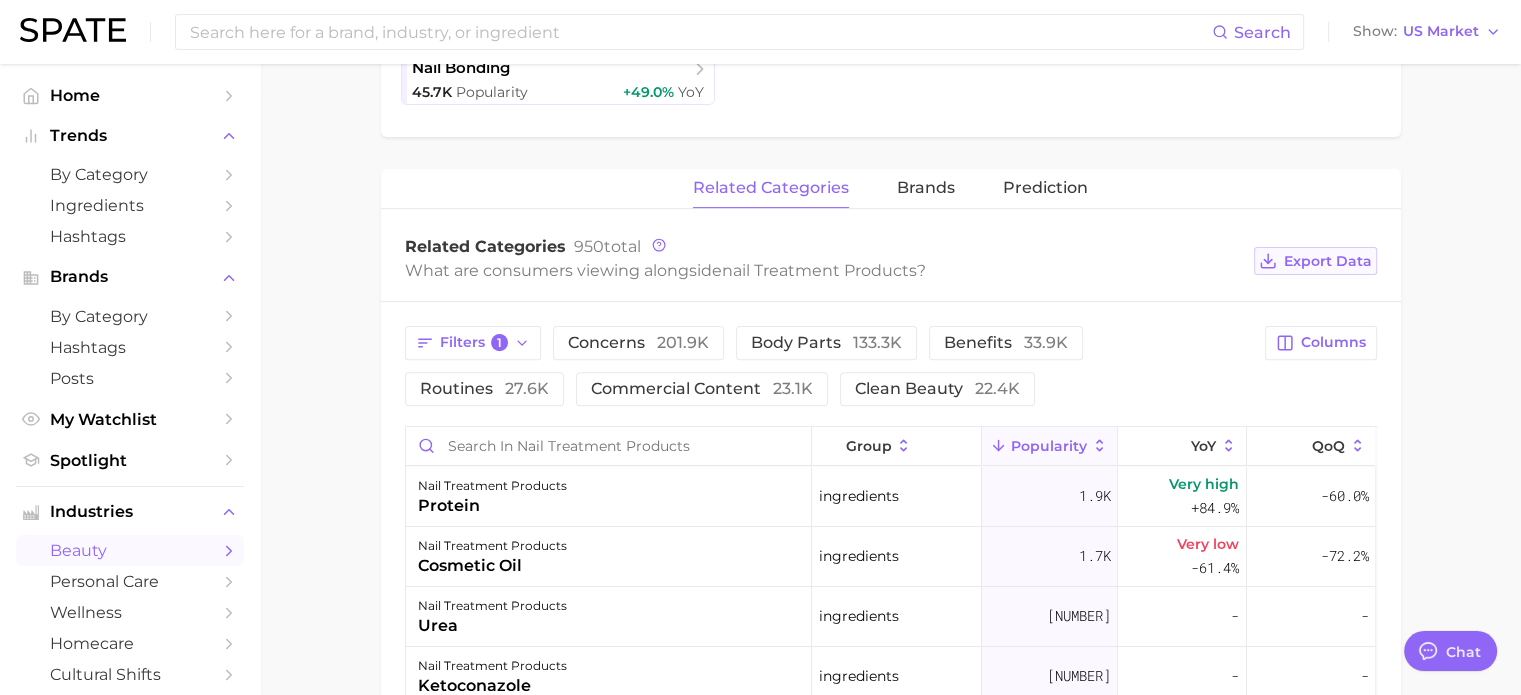 click on "Export Data" at bounding box center (1328, 261) 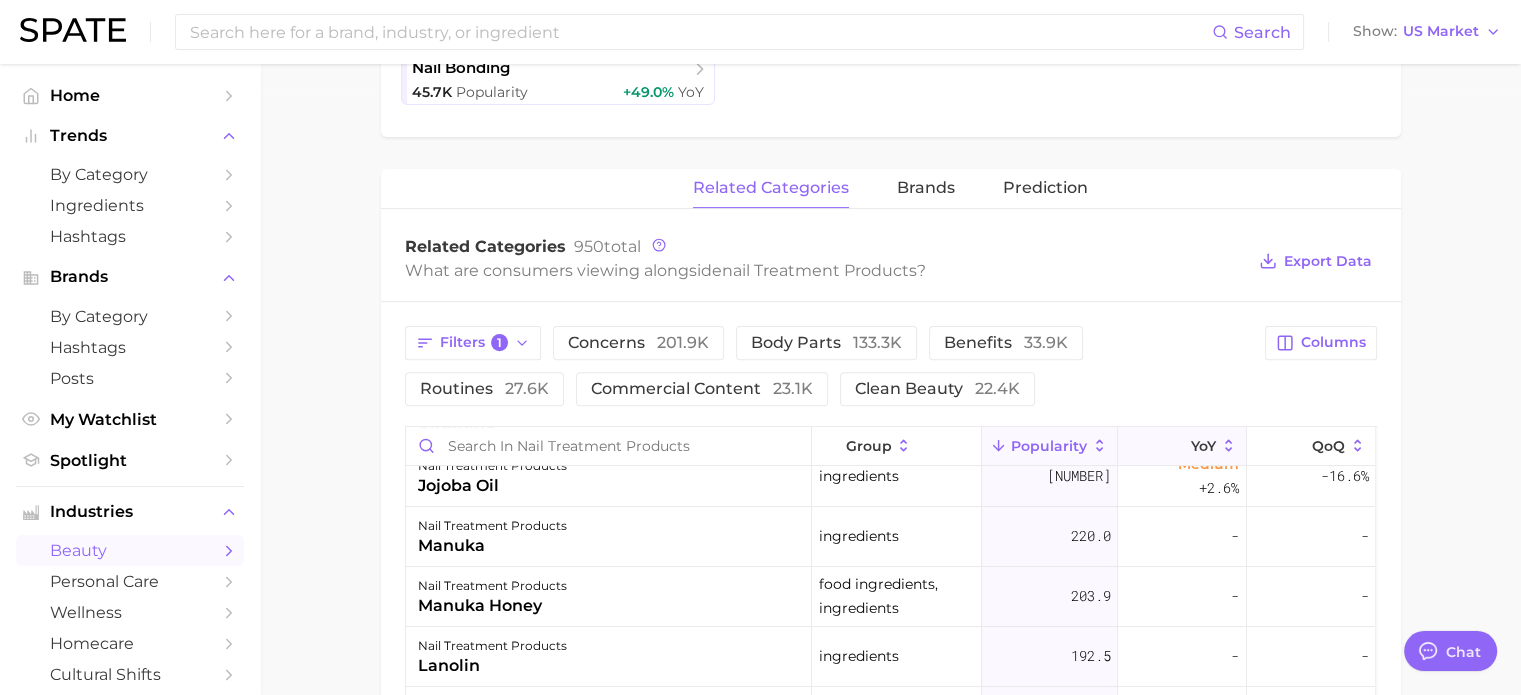 scroll, scrollTop: 800, scrollLeft: 0, axis: vertical 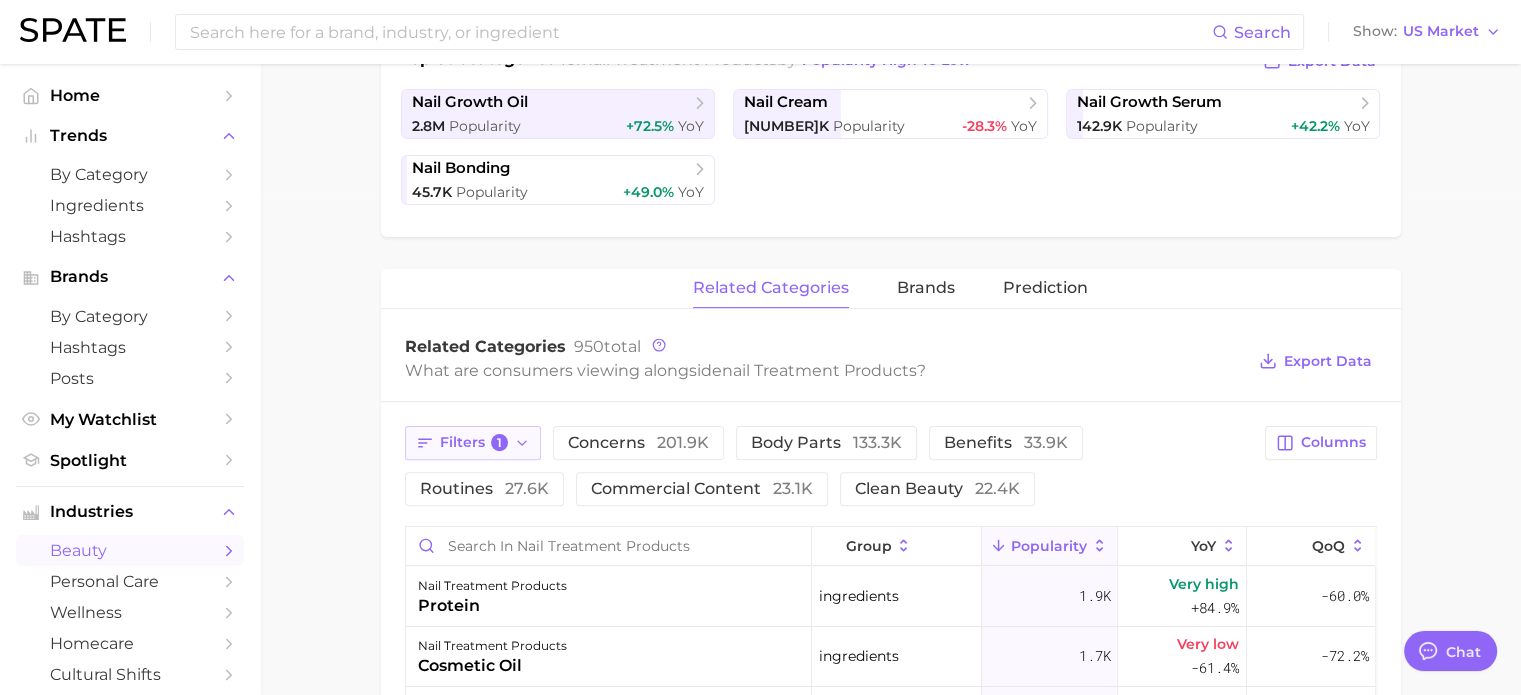 click 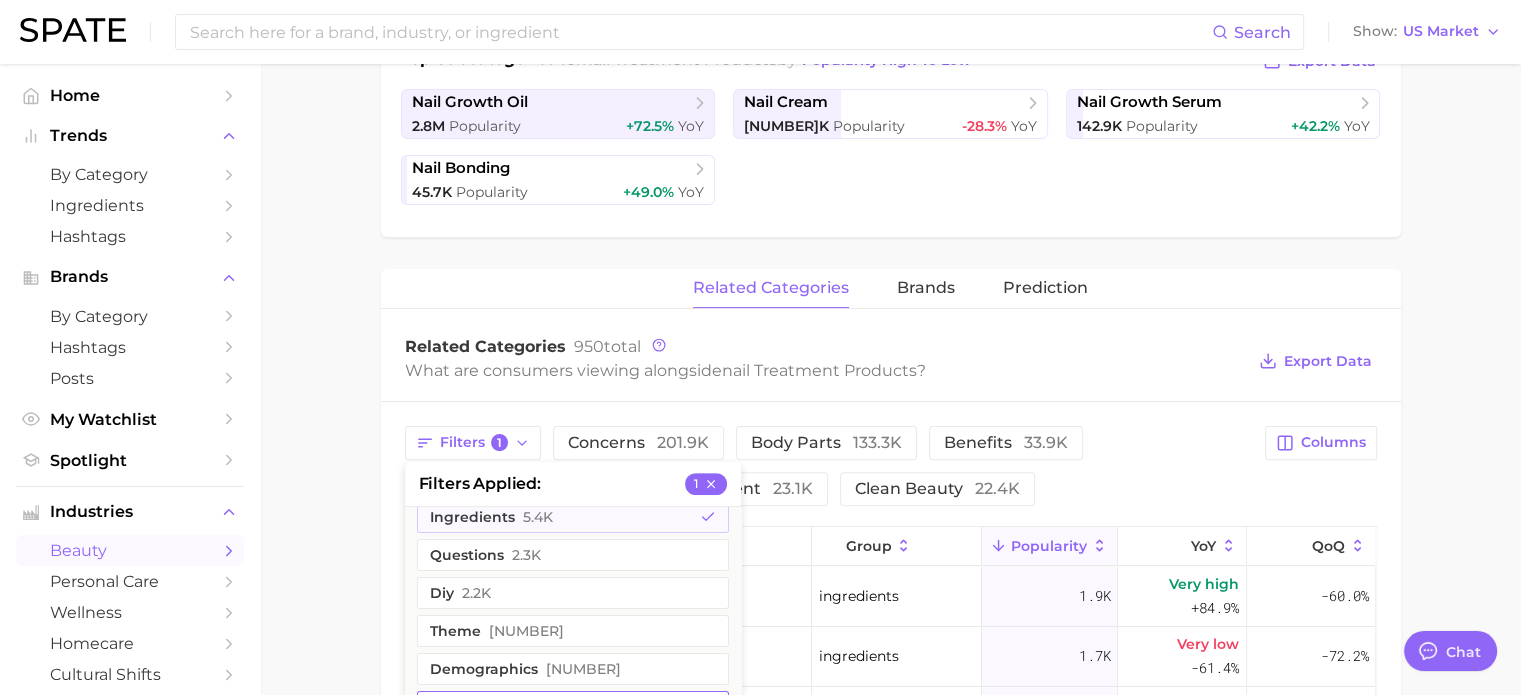 scroll, scrollTop: 340, scrollLeft: 0, axis: vertical 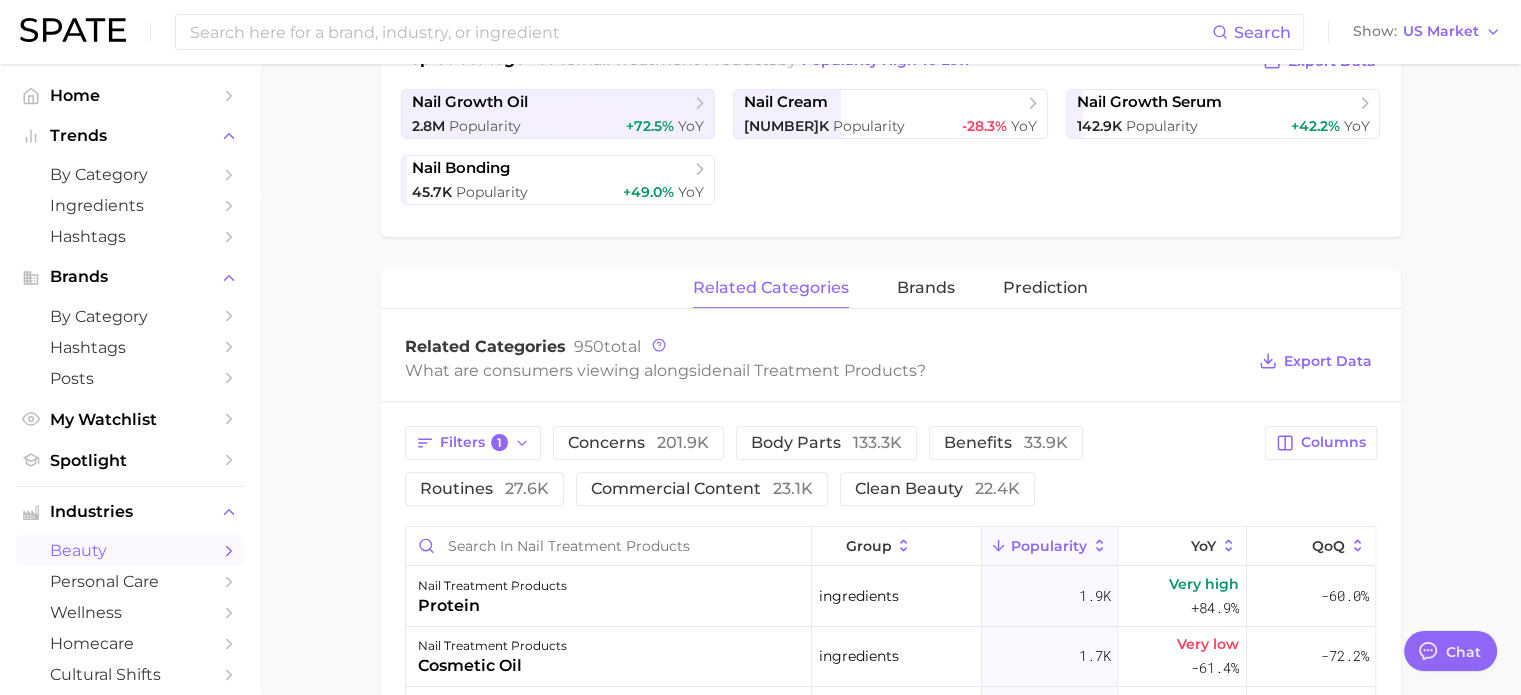 click on "Filters 1 concerns   [NUMBER]k body parts   [NUMBER]k benefits   [NUMBER]k routines   [NUMBER]k commercial content   [NUMBER]k clean beauty   [NUMBER]k" at bounding box center [829, 466] 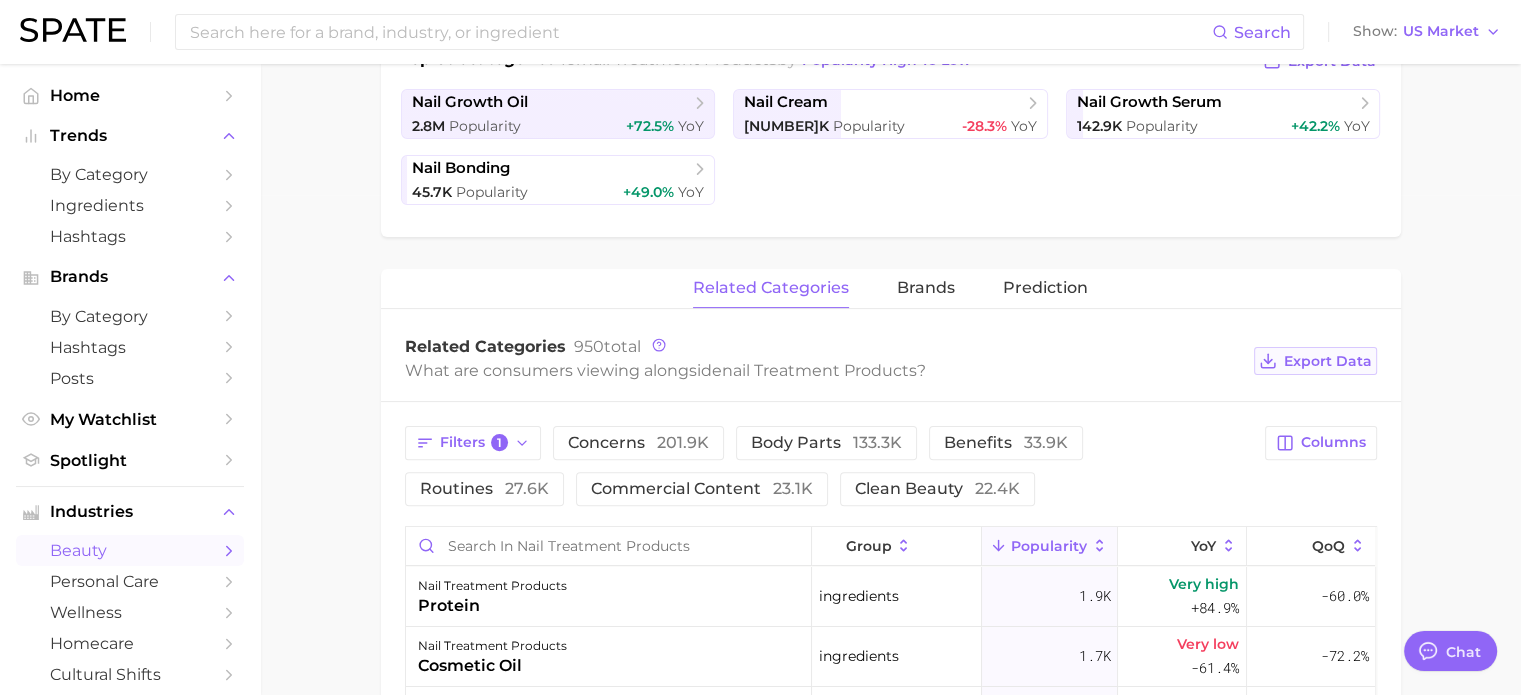 click on "Export Data" at bounding box center [1328, 361] 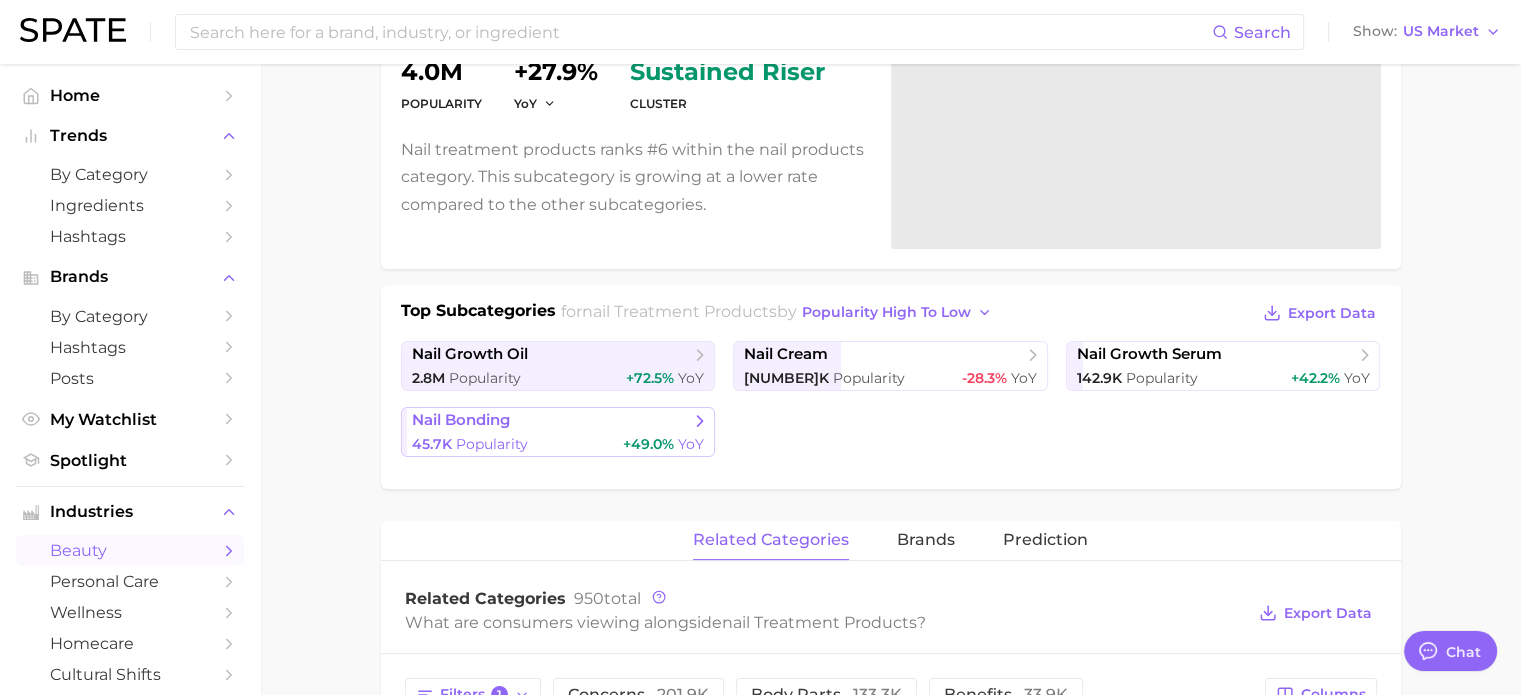 scroll, scrollTop: 300, scrollLeft: 0, axis: vertical 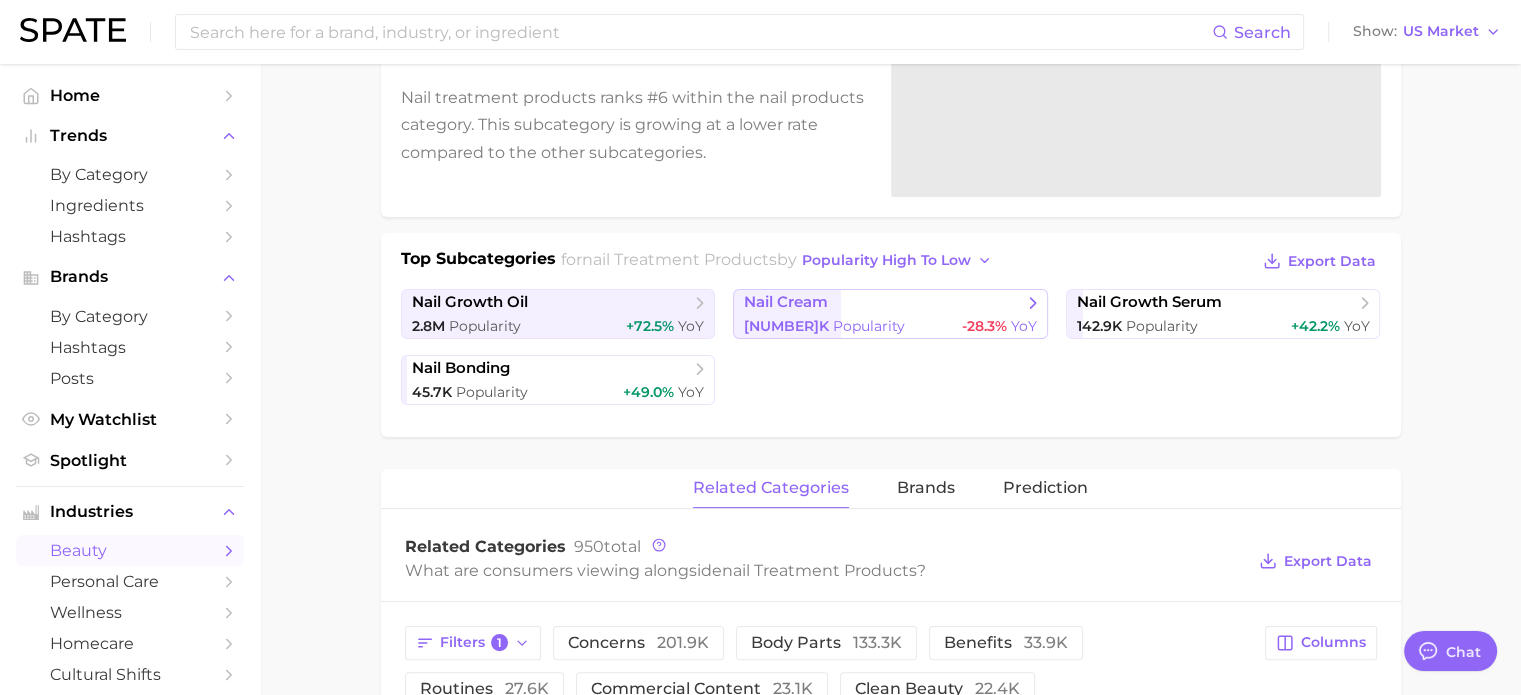 click on "nail cream" at bounding box center (883, 303) 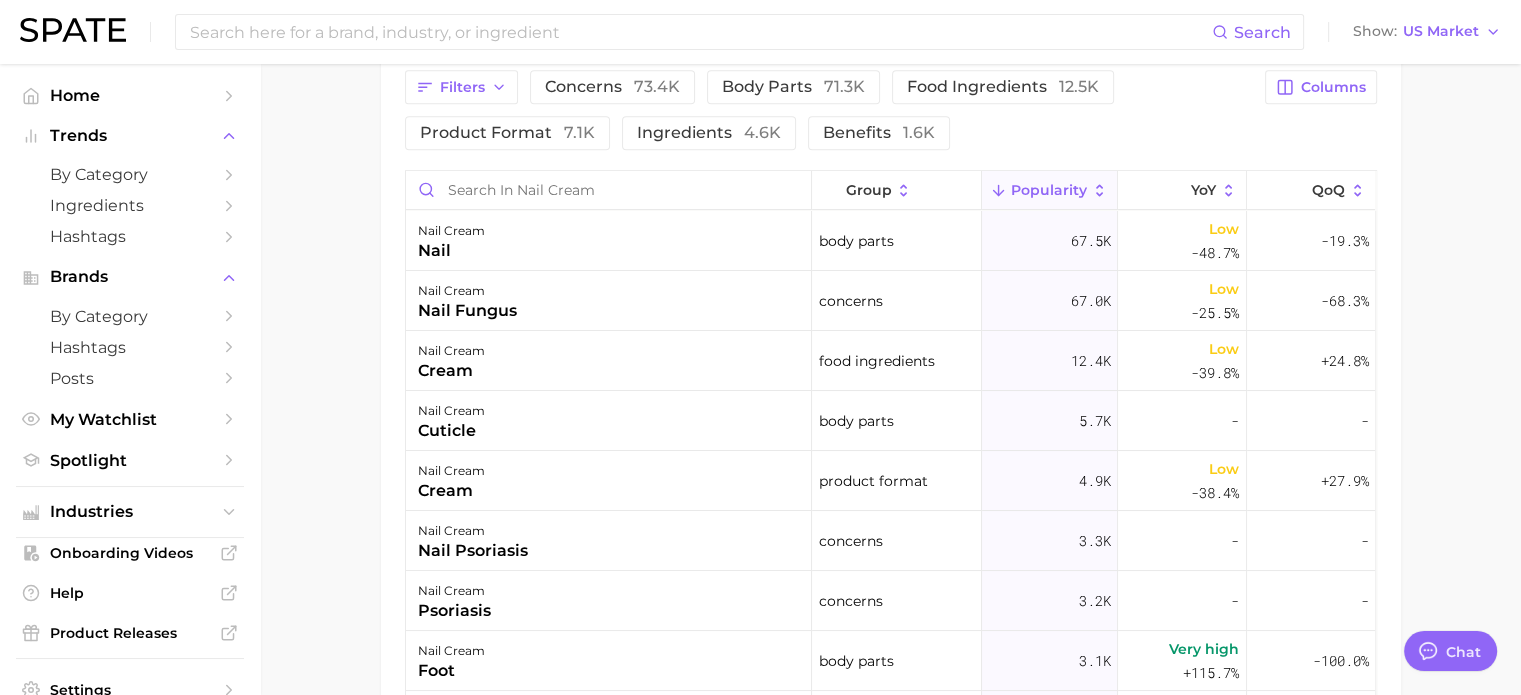 scroll, scrollTop: 900, scrollLeft: 0, axis: vertical 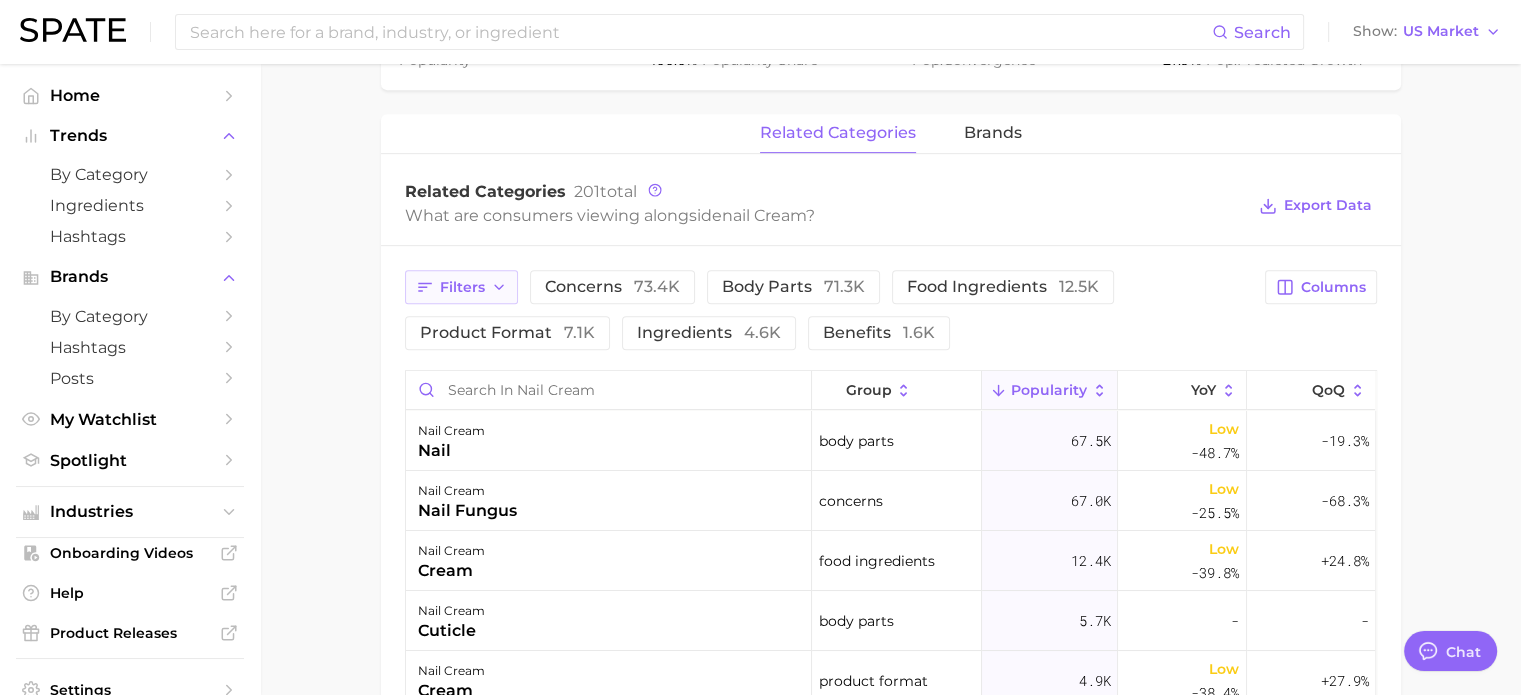 click on "Filters" at bounding box center (462, 287) 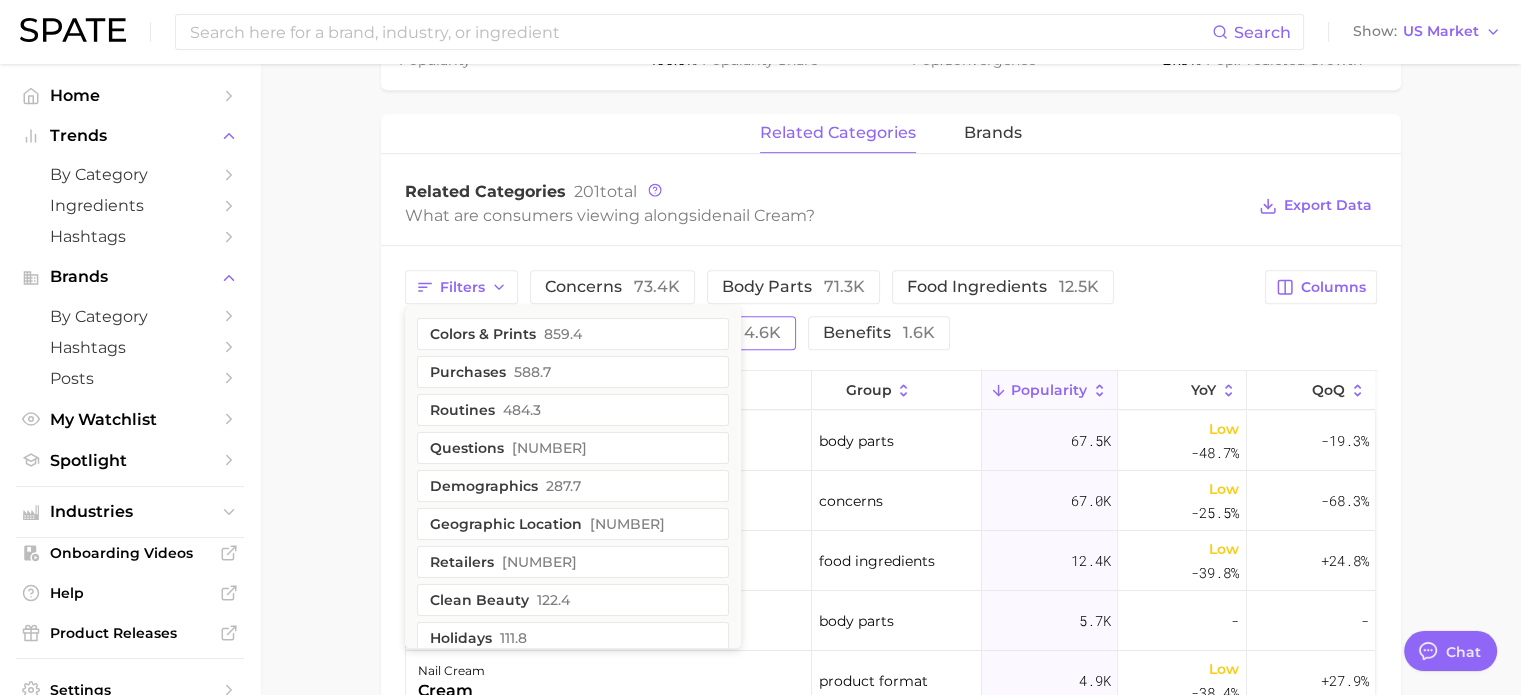 click on "4.6k" at bounding box center (762, 332) 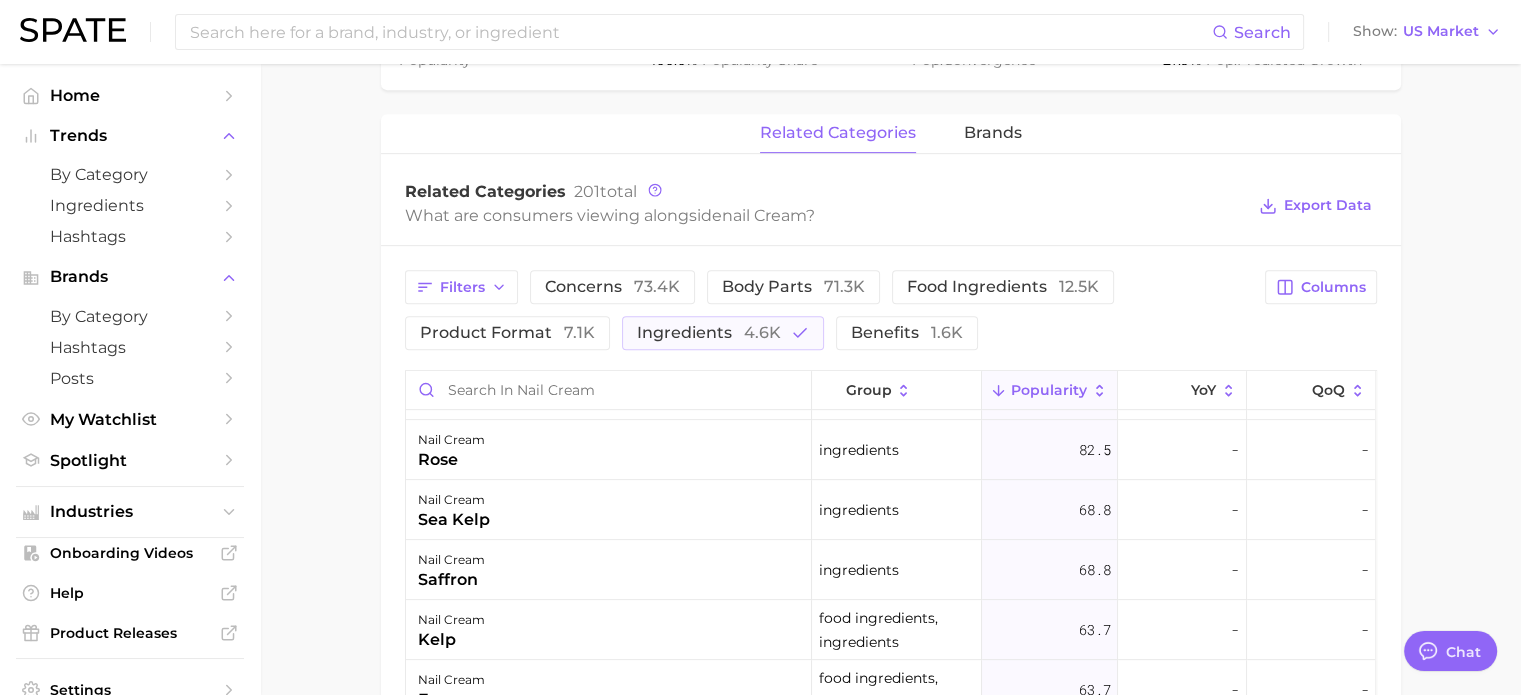 scroll, scrollTop: 1146, scrollLeft: 0, axis: vertical 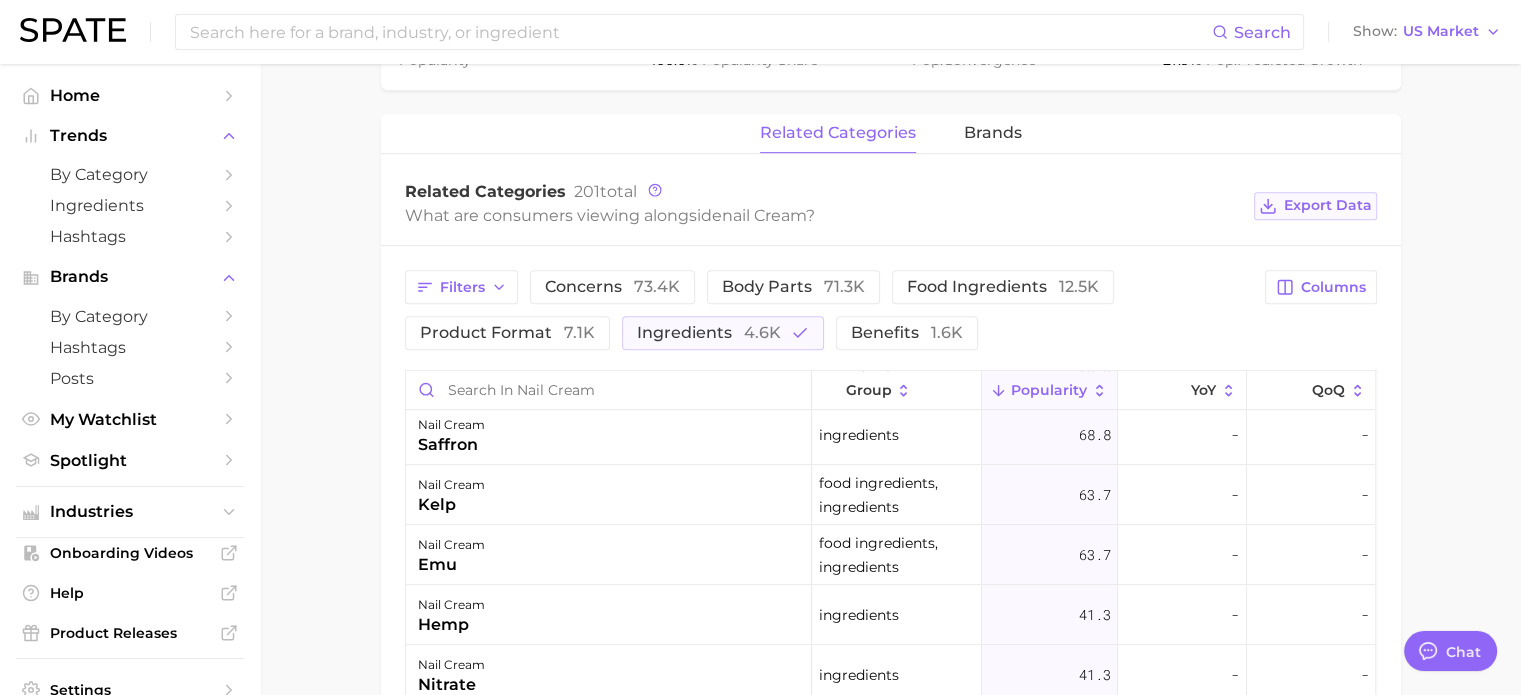 click on "Export Data" at bounding box center [1328, 205] 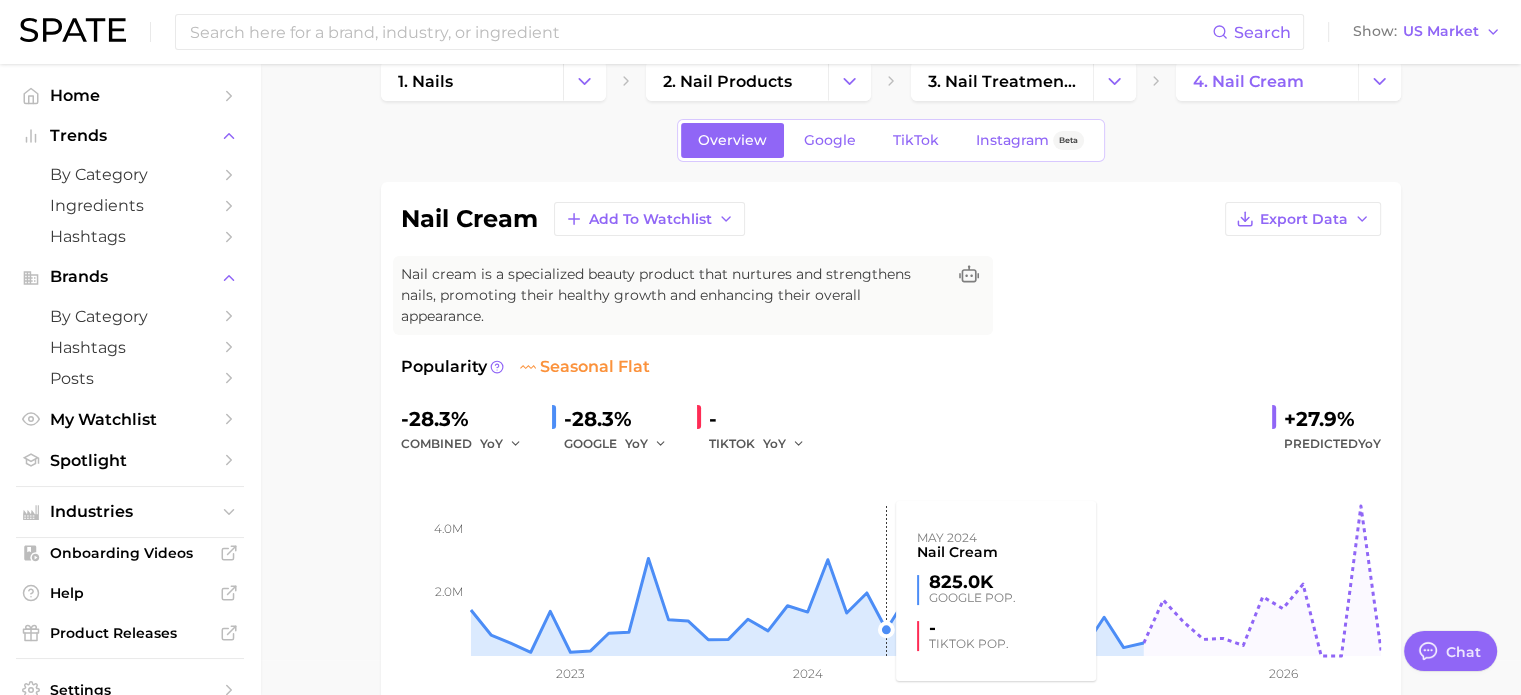scroll, scrollTop: 0, scrollLeft: 0, axis: both 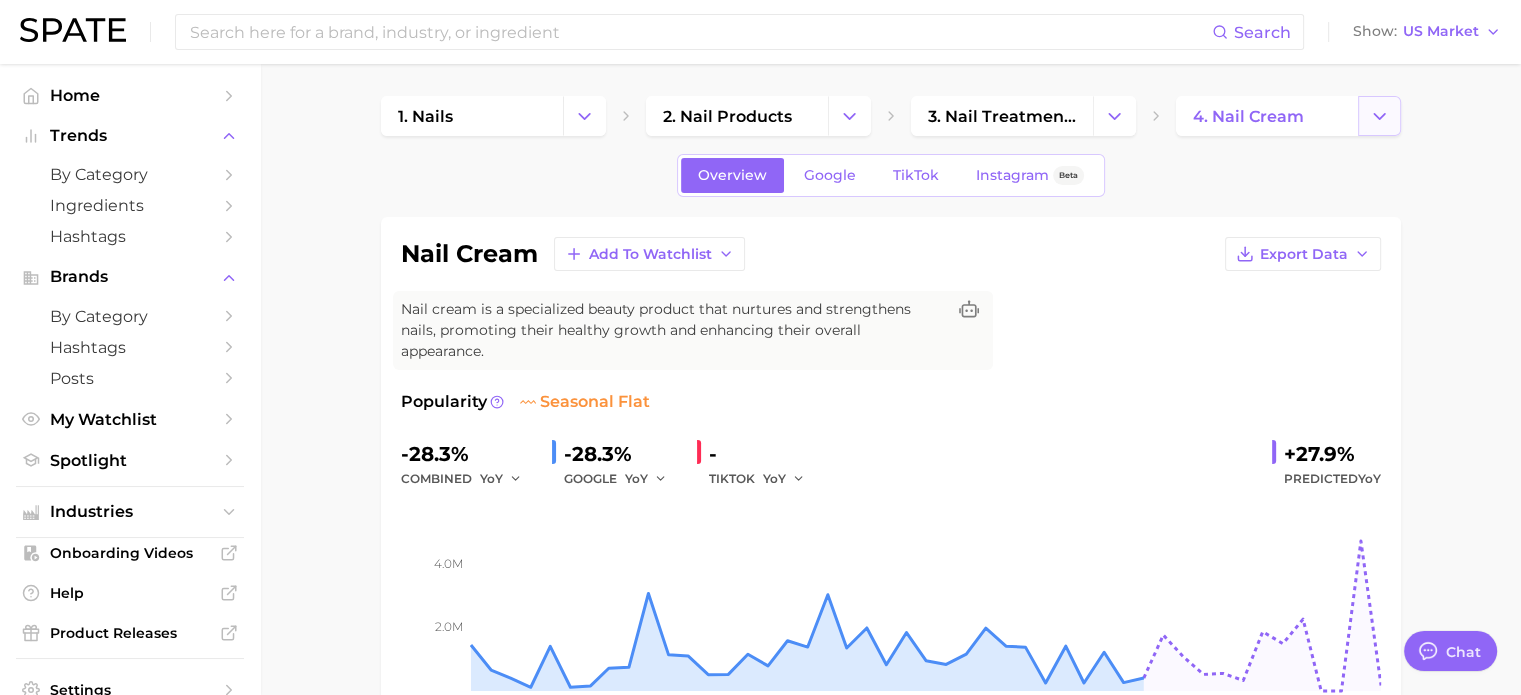 click 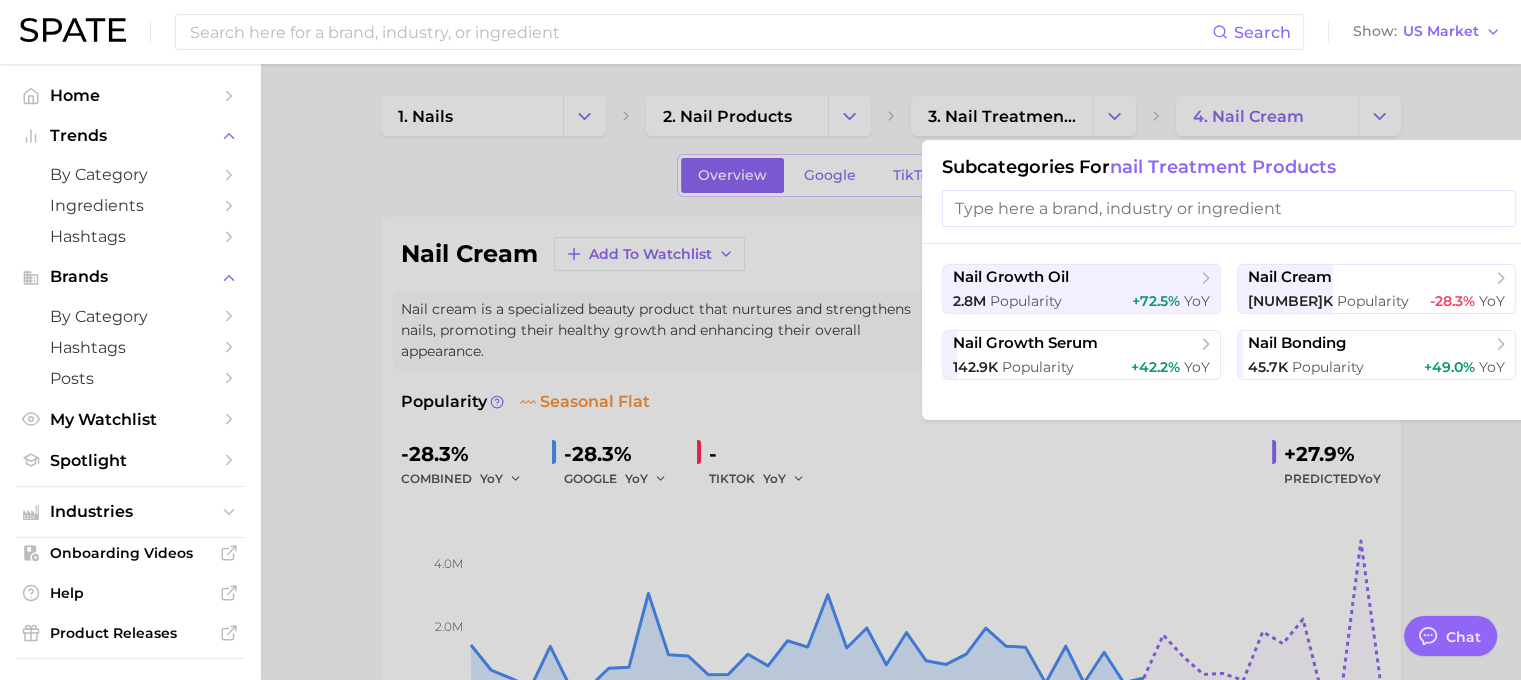 click at bounding box center (760, 340) 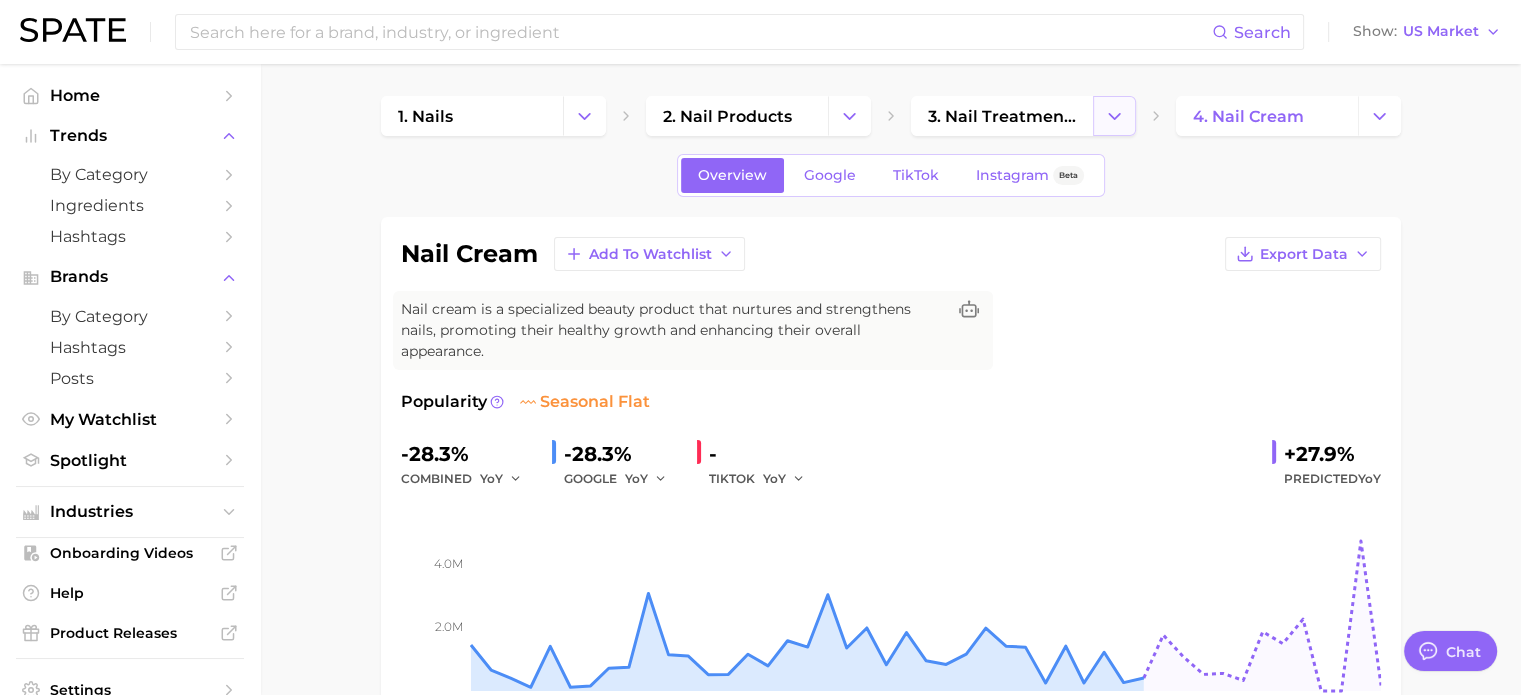 click 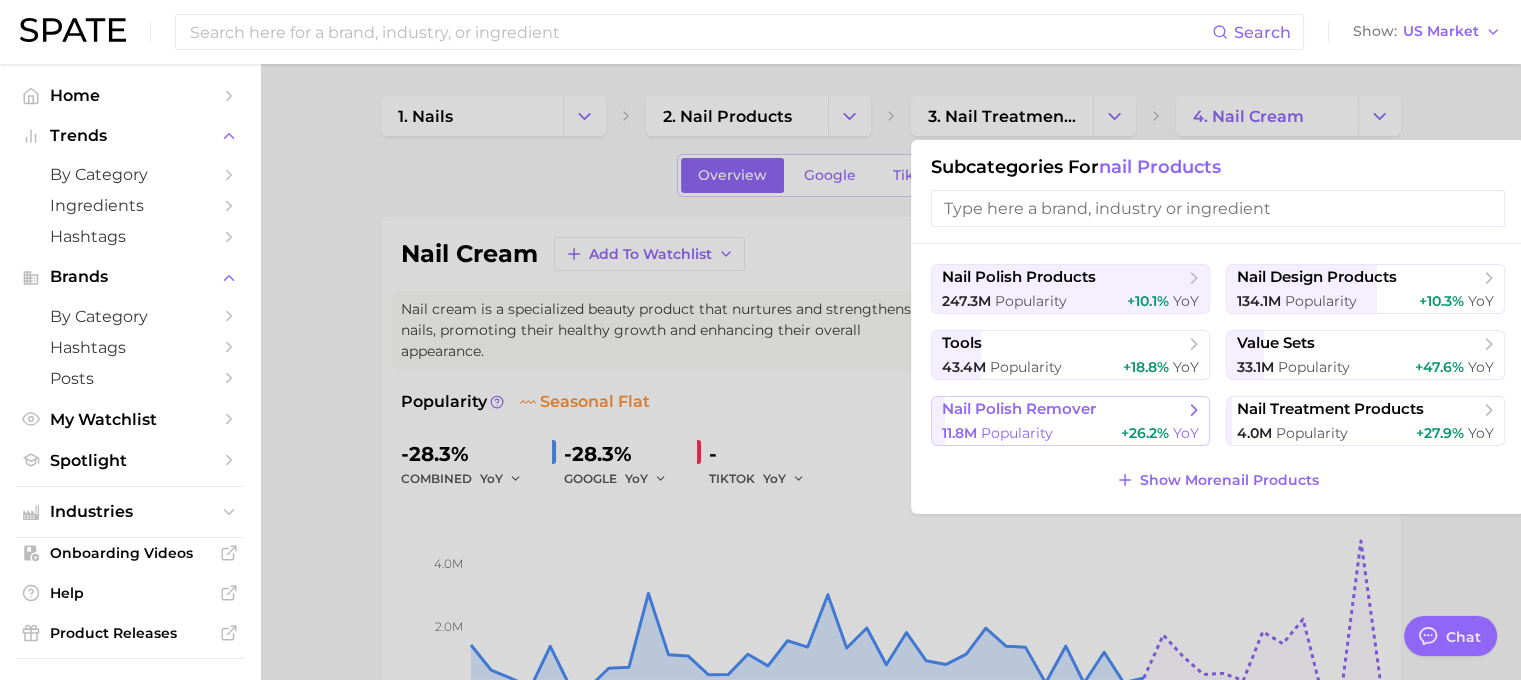 click on "nail polish remover" at bounding box center [1019, 409] 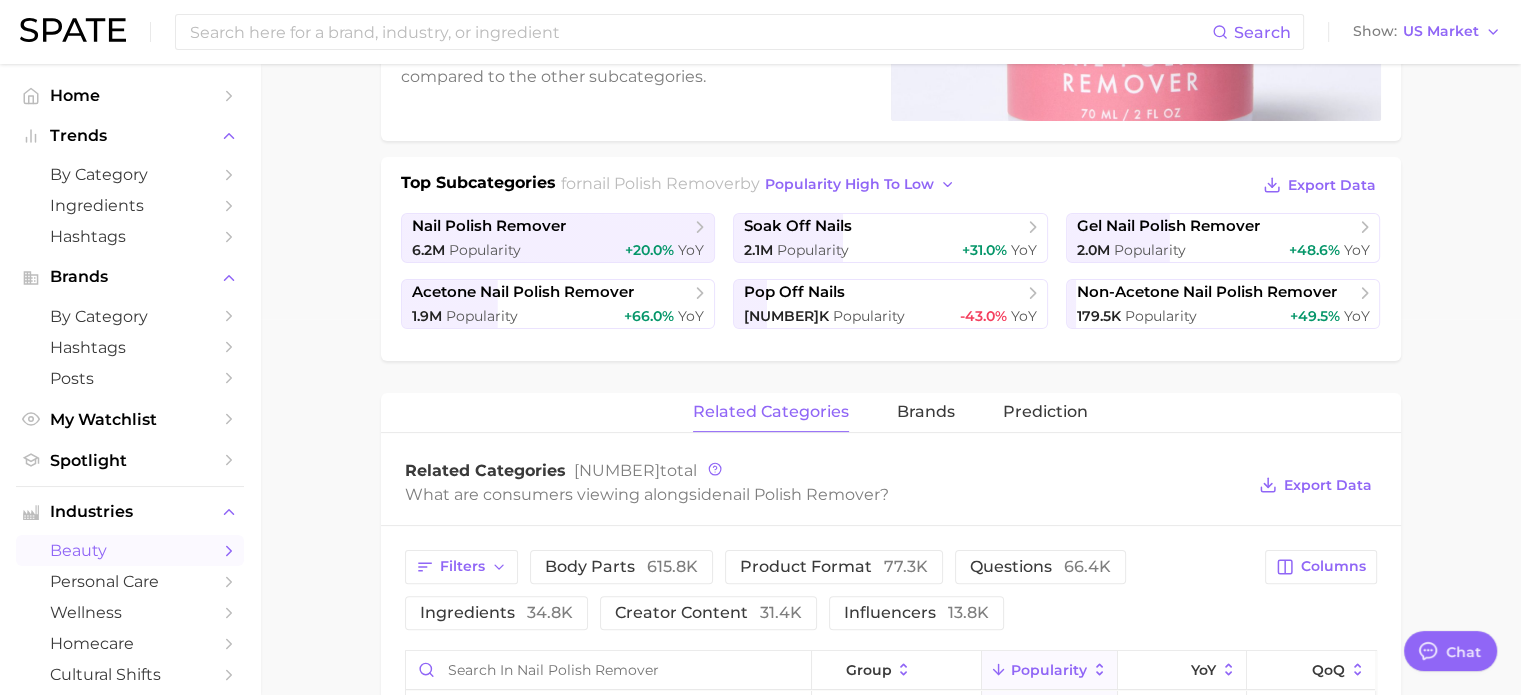 scroll, scrollTop: 400, scrollLeft: 0, axis: vertical 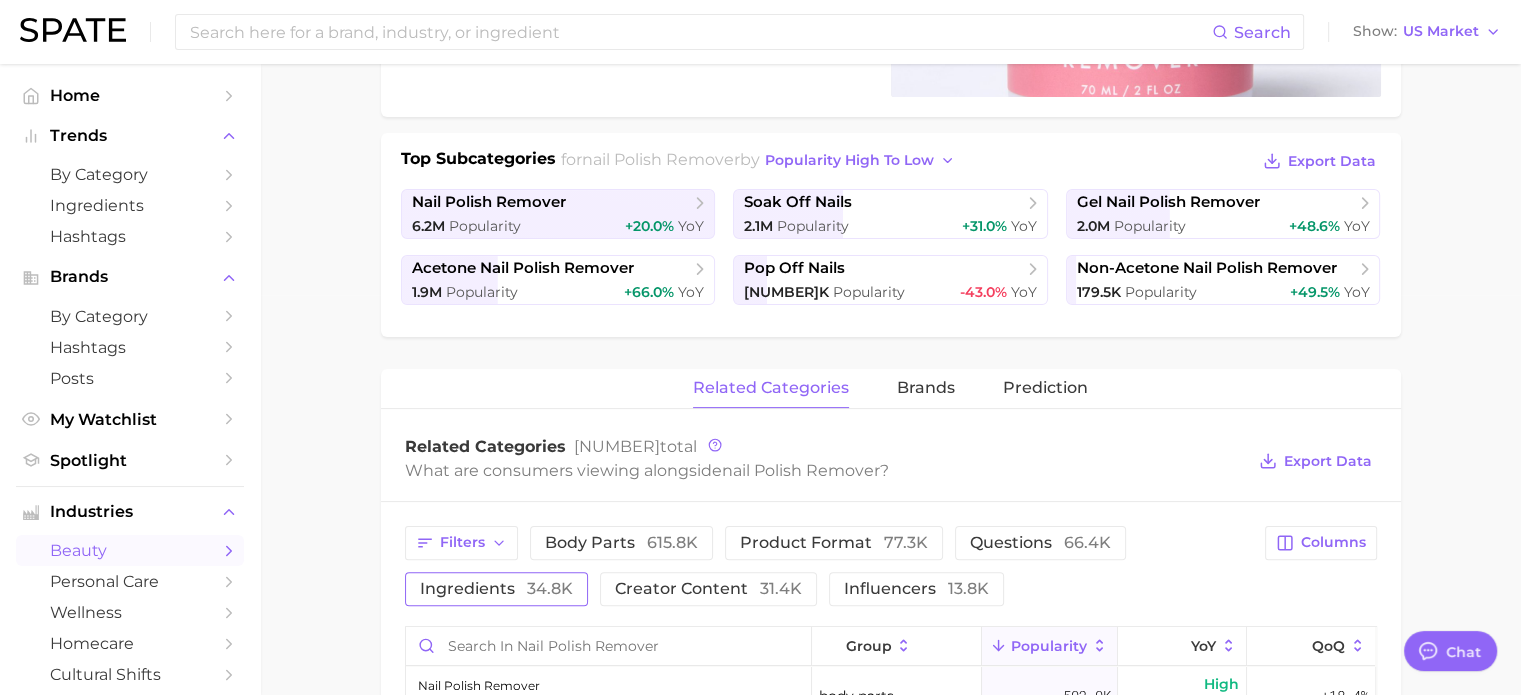 click on "34.8k" at bounding box center [550, 588] 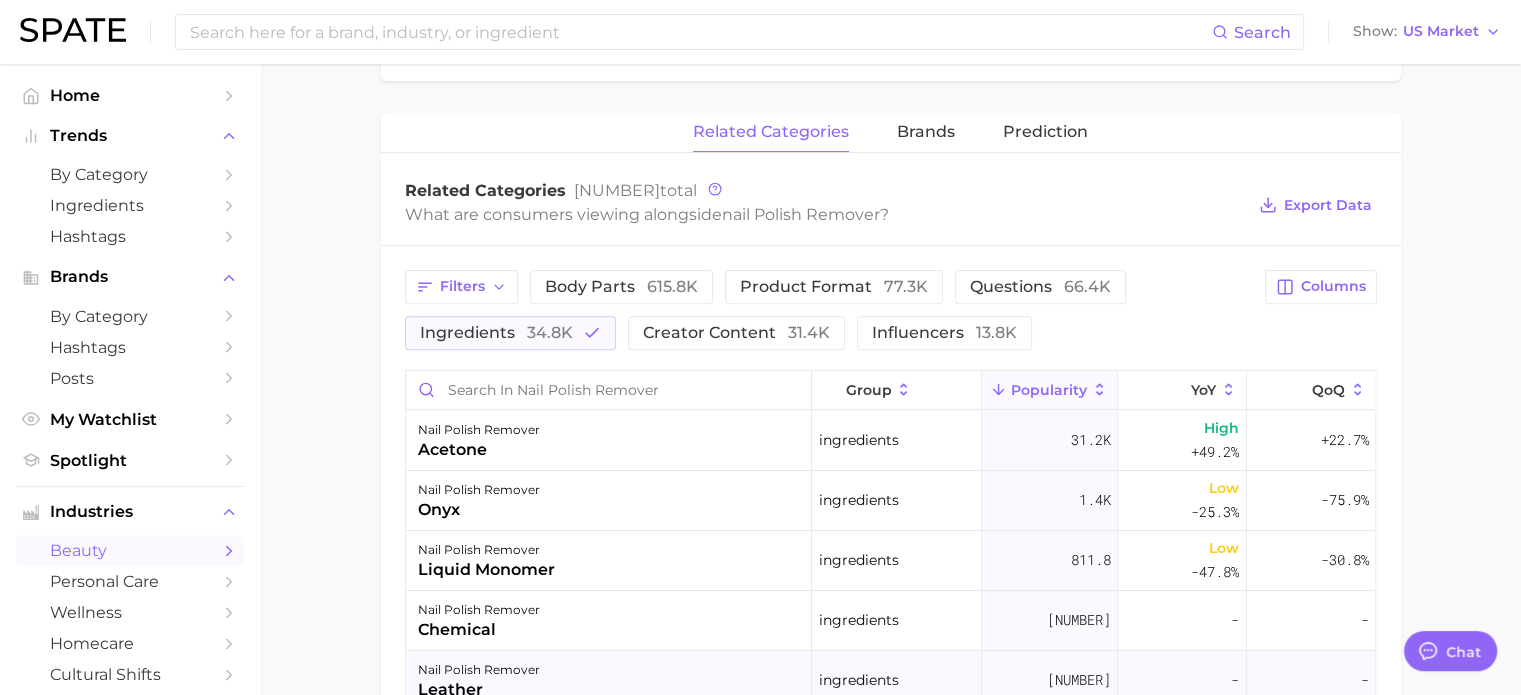 scroll, scrollTop: 800, scrollLeft: 0, axis: vertical 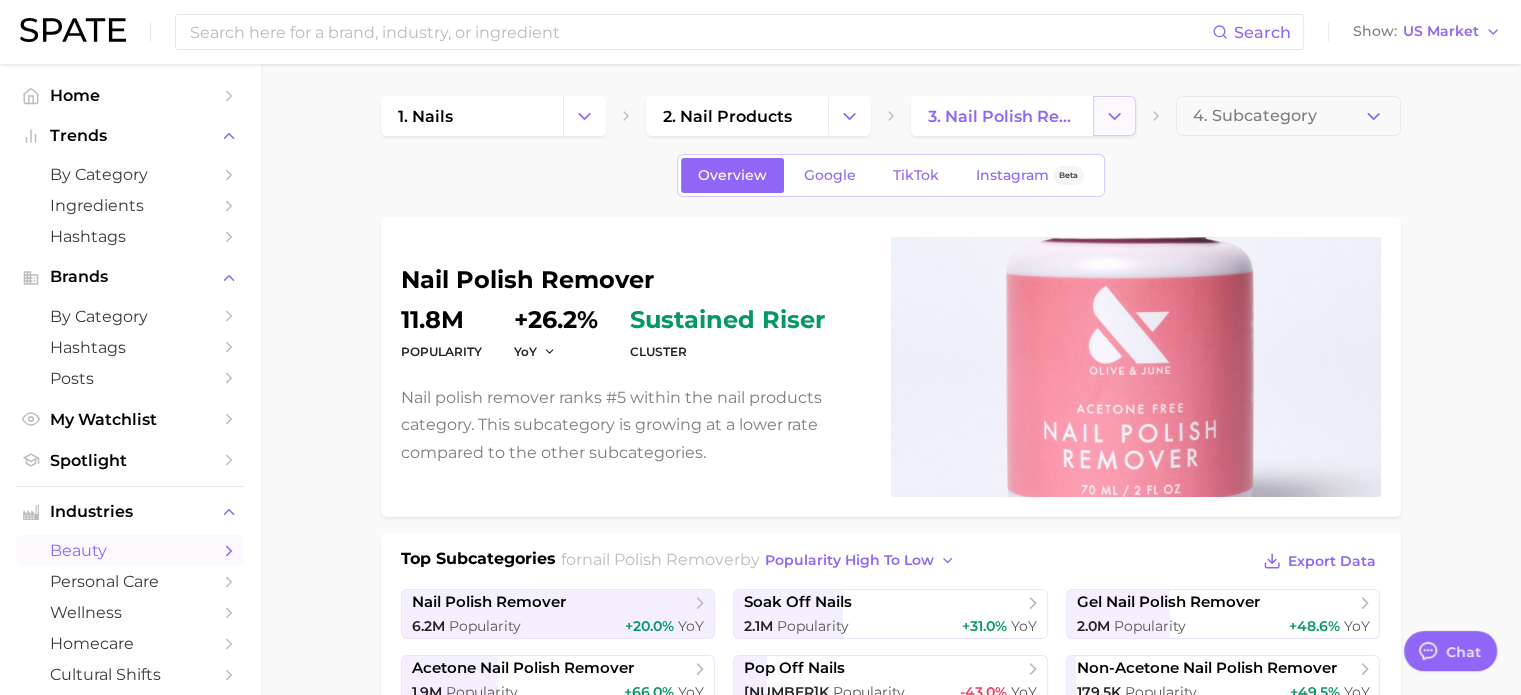 click 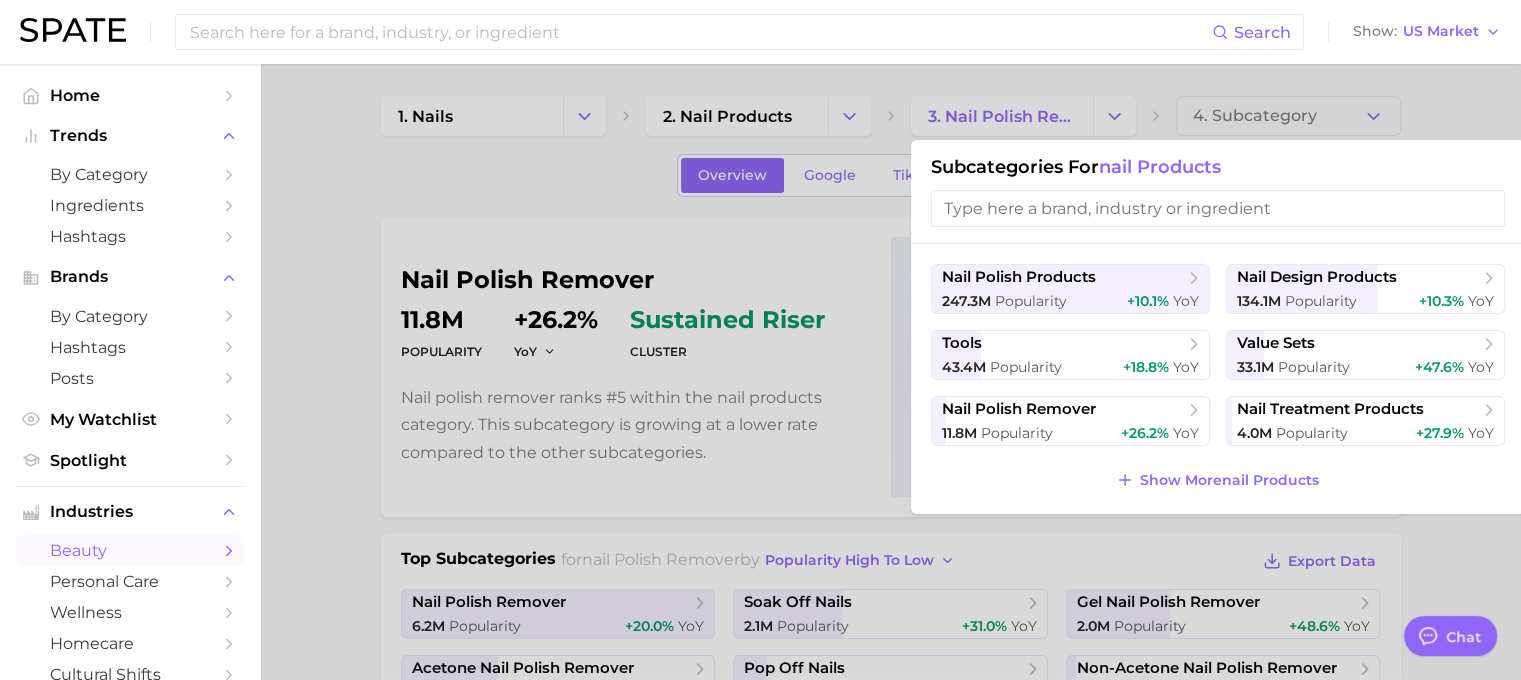 click at bounding box center [760, 340] 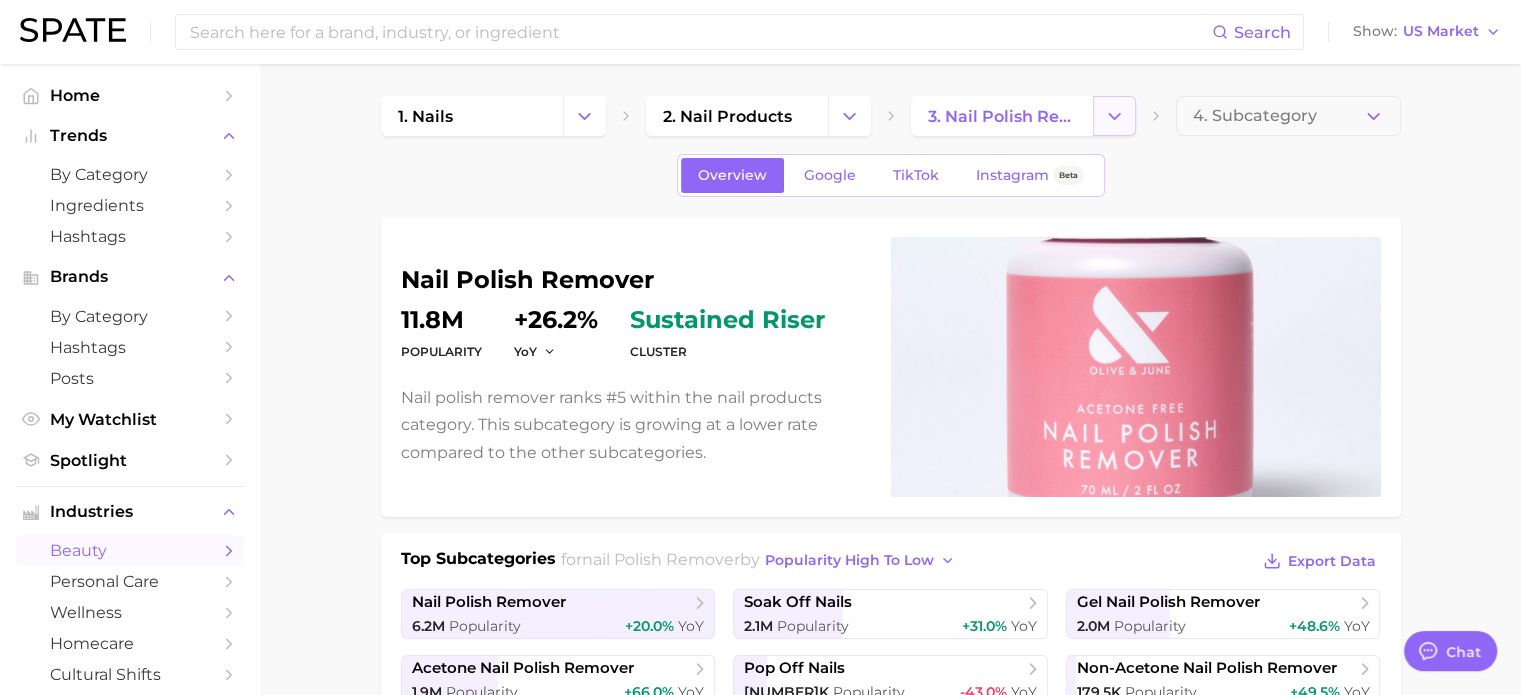 click 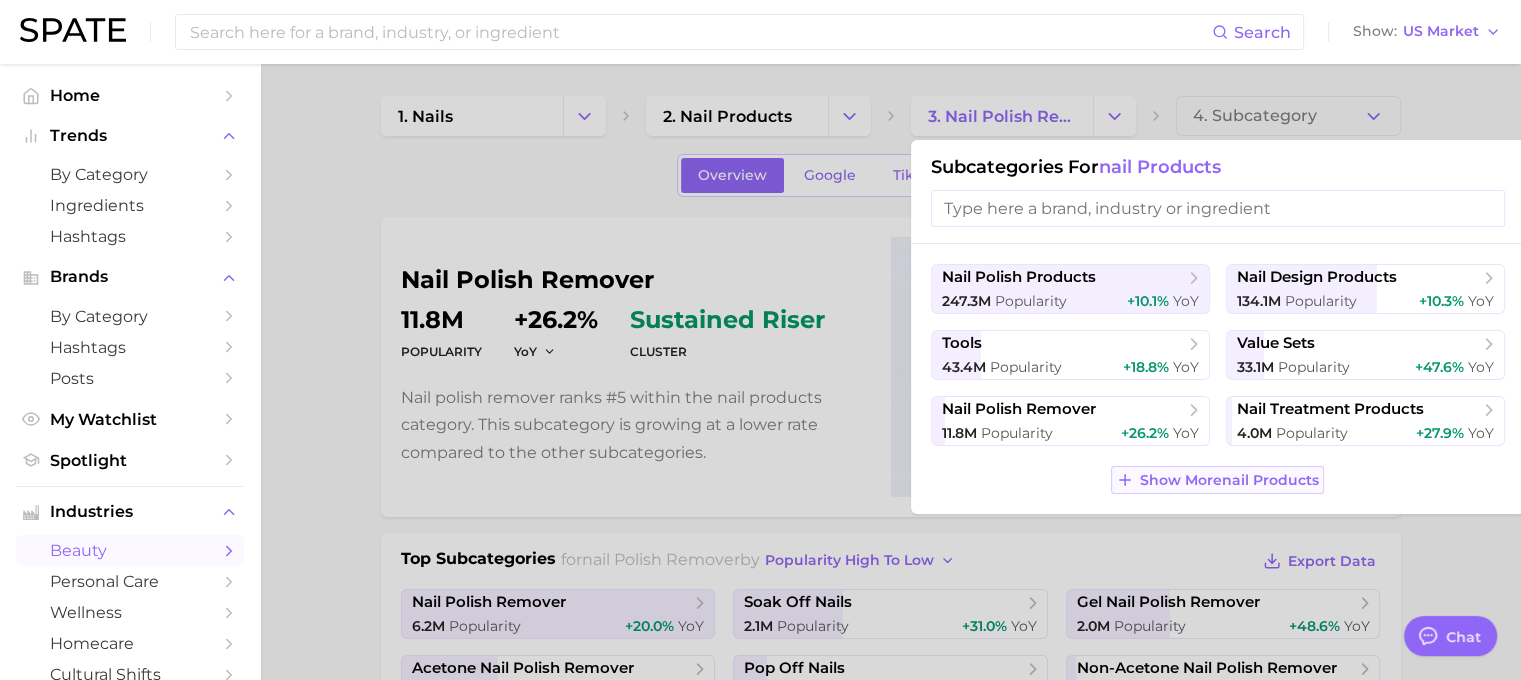click on "Show More  nail products" at bounding box center [1229, 480] 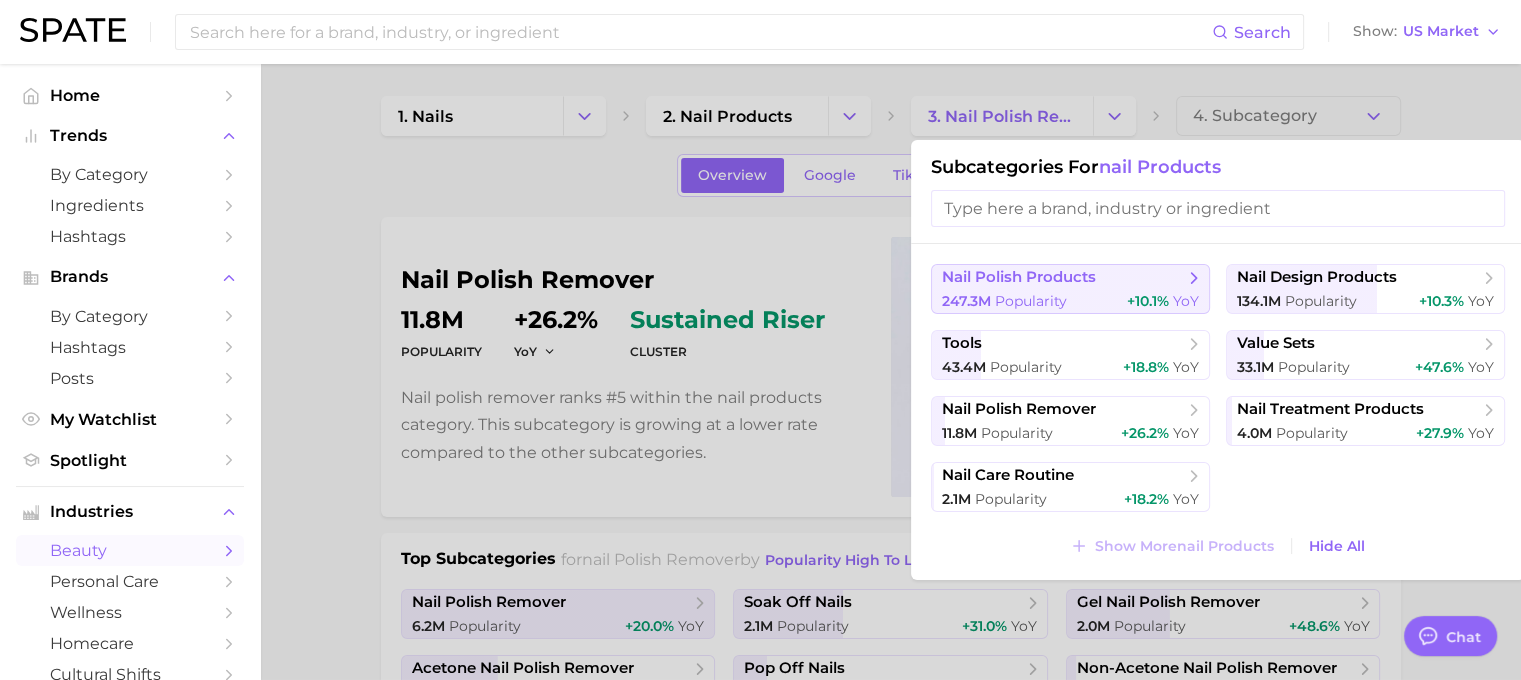 click on "nail polish products" at bounding box center (1019, 277) 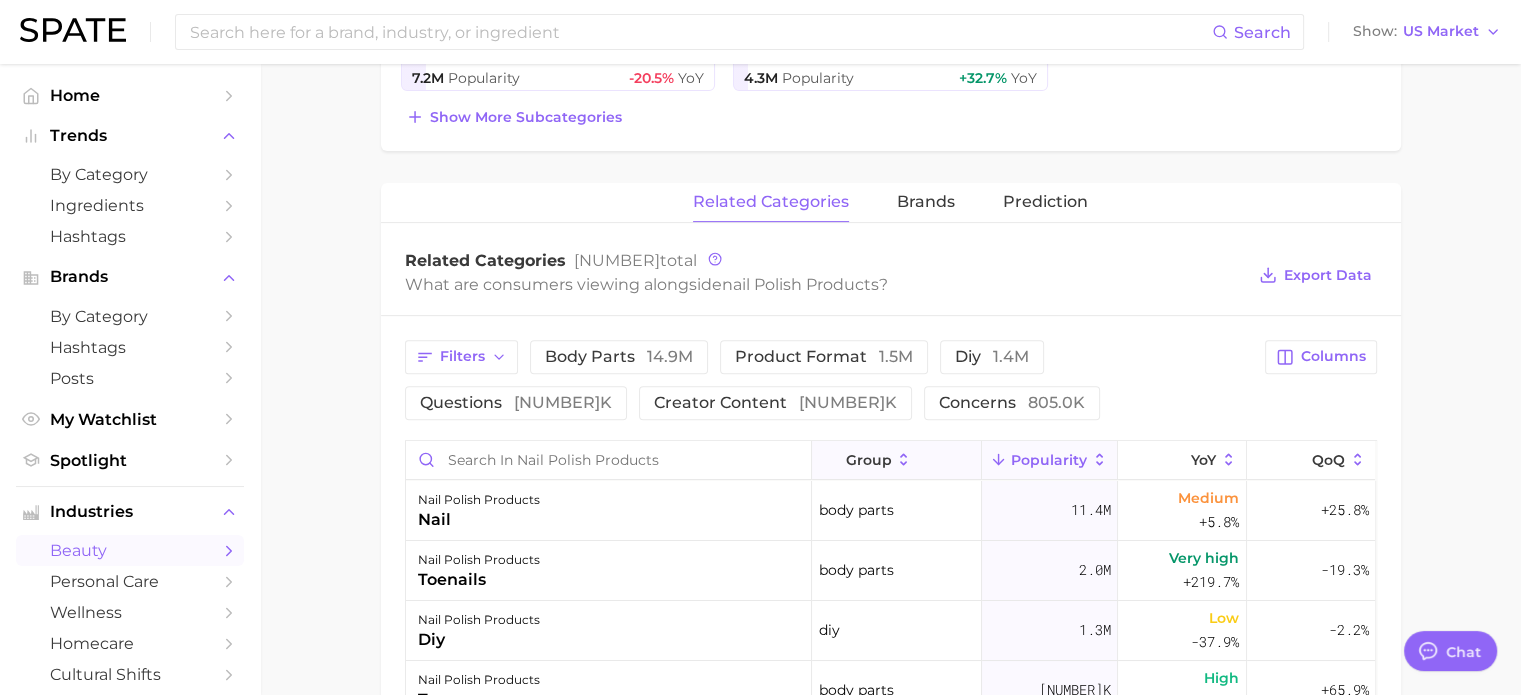 scroll, scrollTop: 700, scrollLeft: 0, axis: vertical 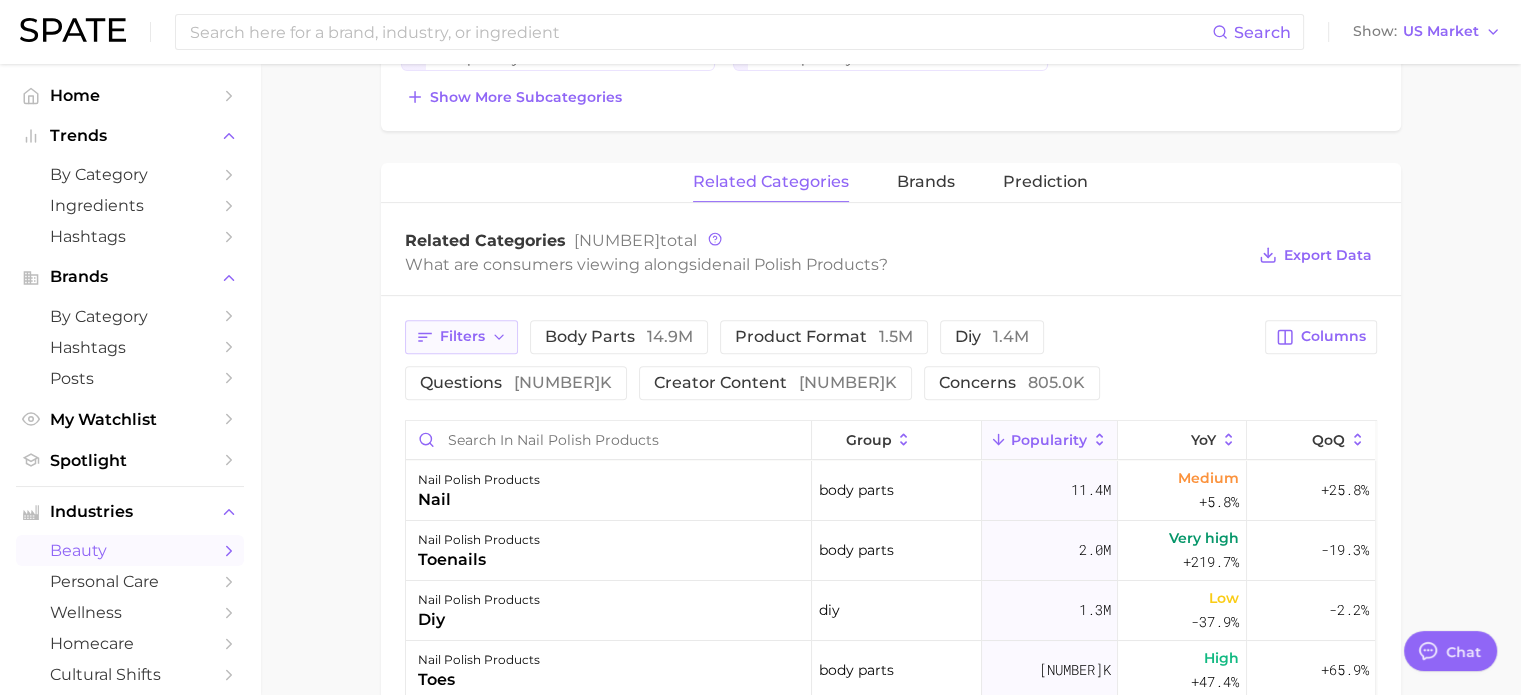 click on "Filters" at bounding box center [462, 336] 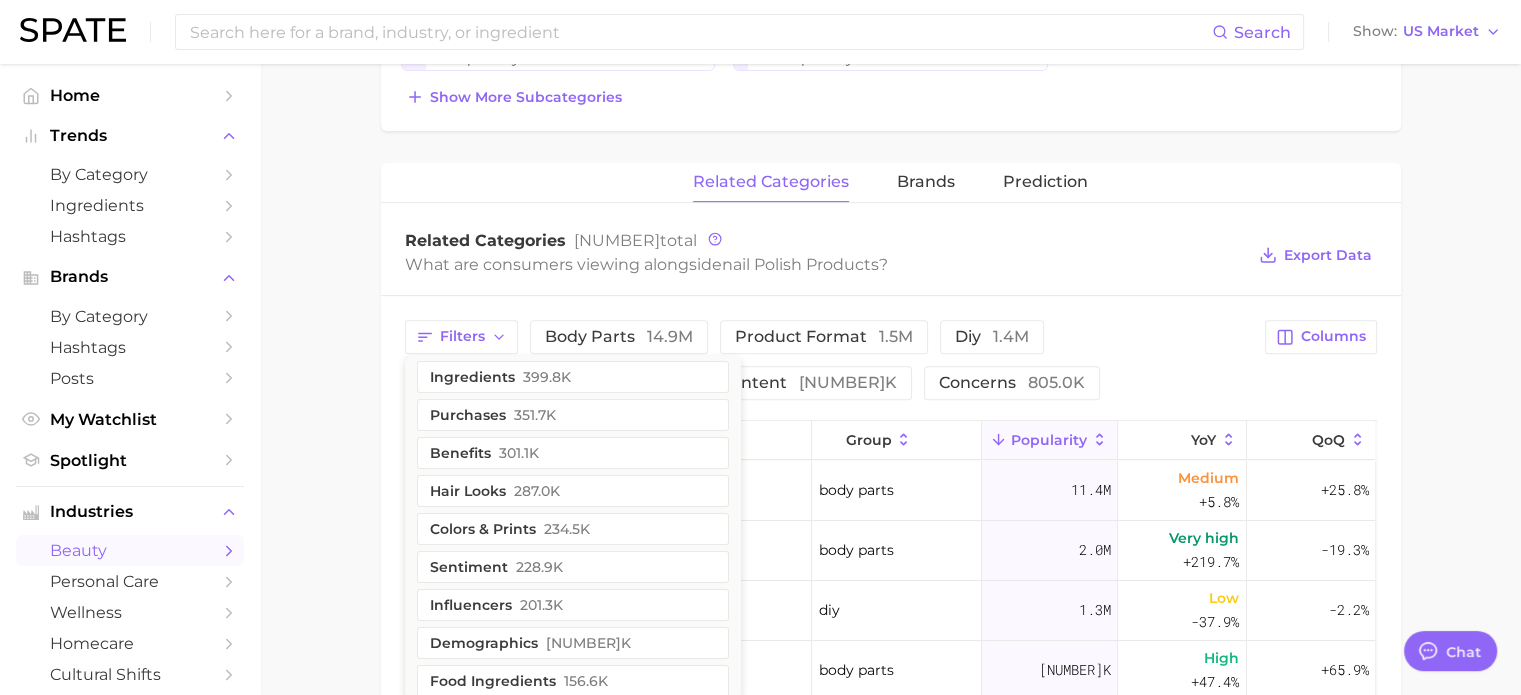 scroll, scrollTop: 0, scrollLeft: 0, axis: both 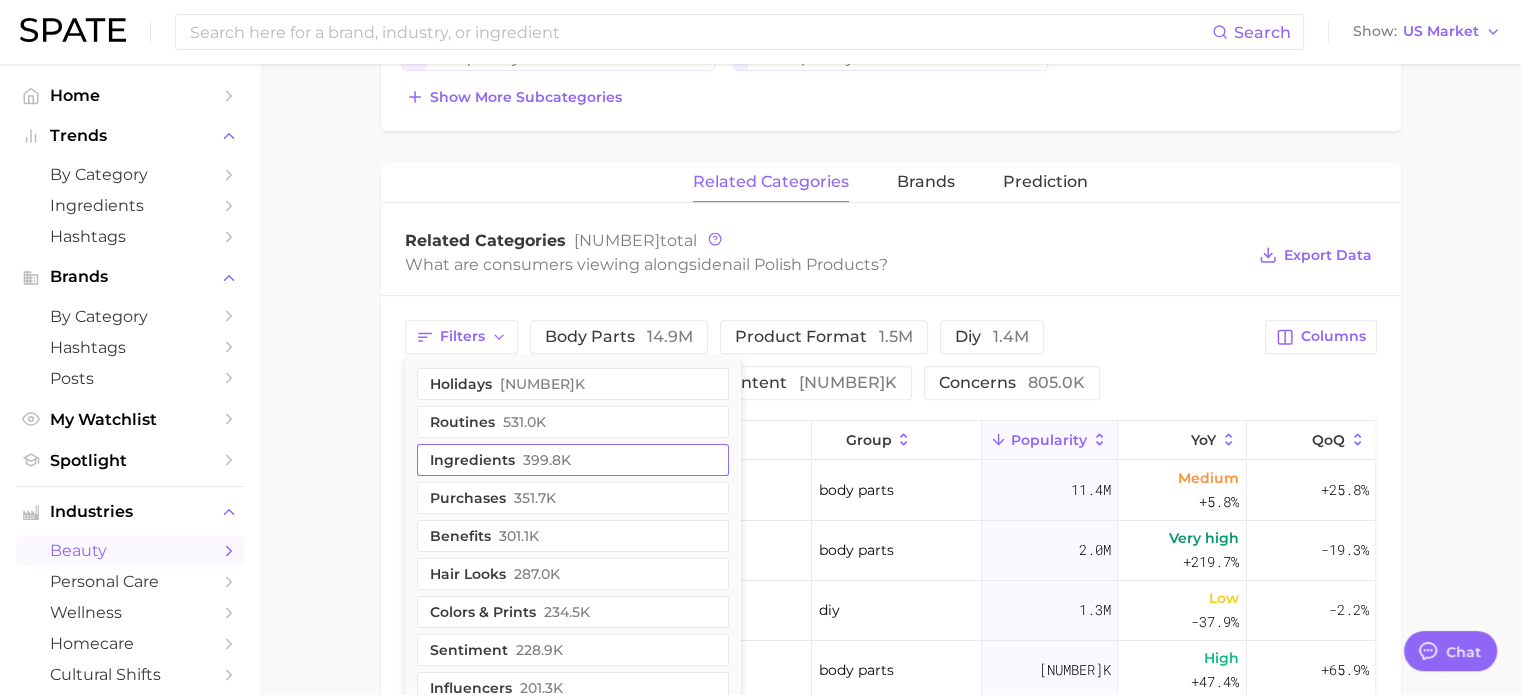 click on "ingredients   [NUMBER]k" at bounding box center (573, 460) 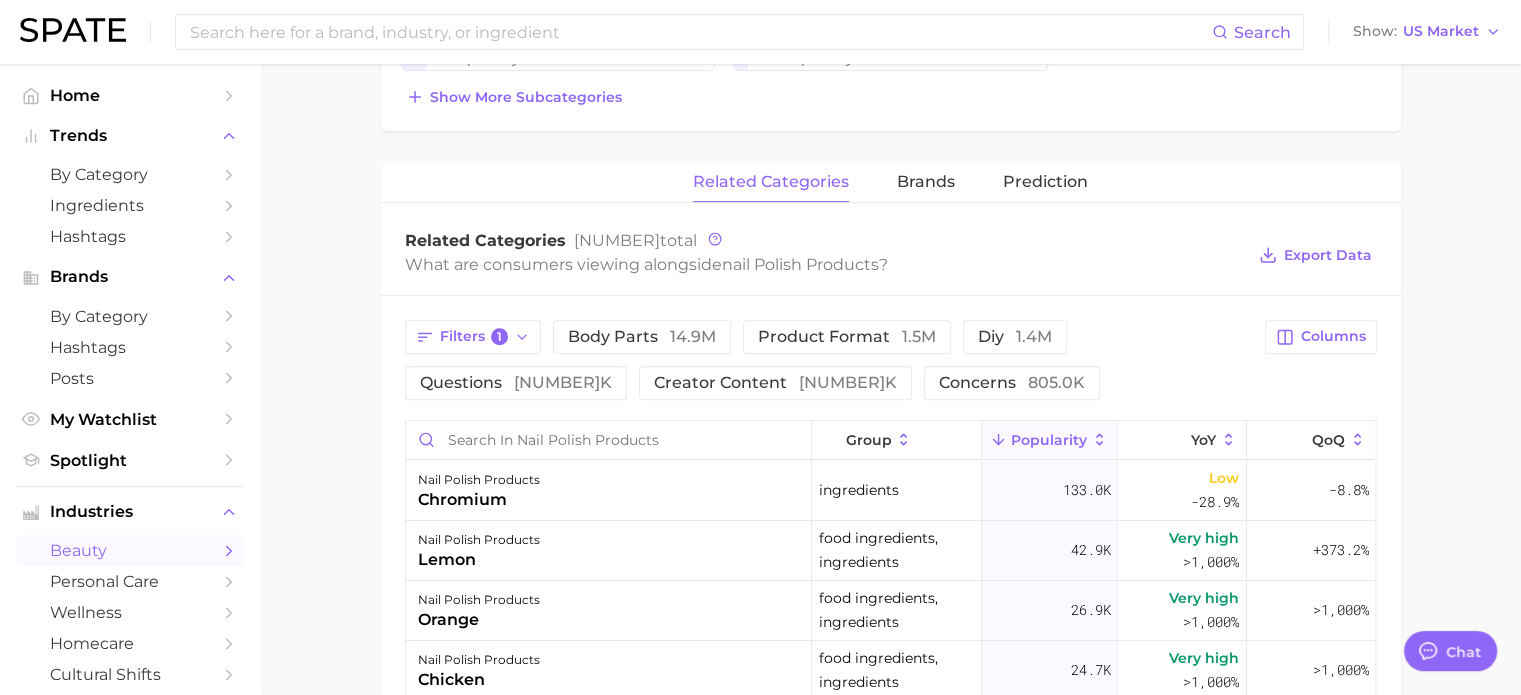 click on "Filters 1 body parts   [NUMBER]m product format   [NUMBER]m diy   [NUMBER]m questions   [NUMBER]k creator content   [NUMBER]k concerns   [NUMBER]k" at bounding box center (829, 360) 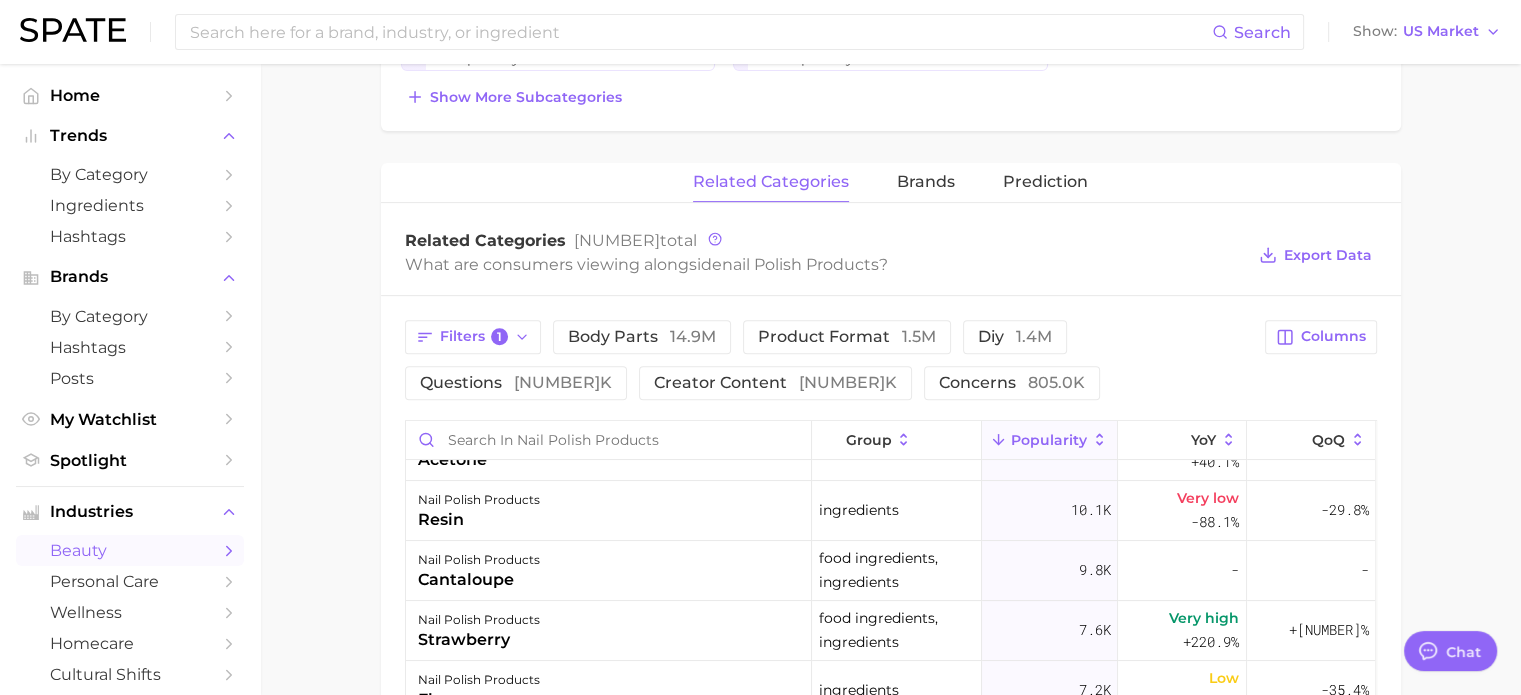 scroll, scrollTop: 900, scrollLeft: 0, axis: vertical 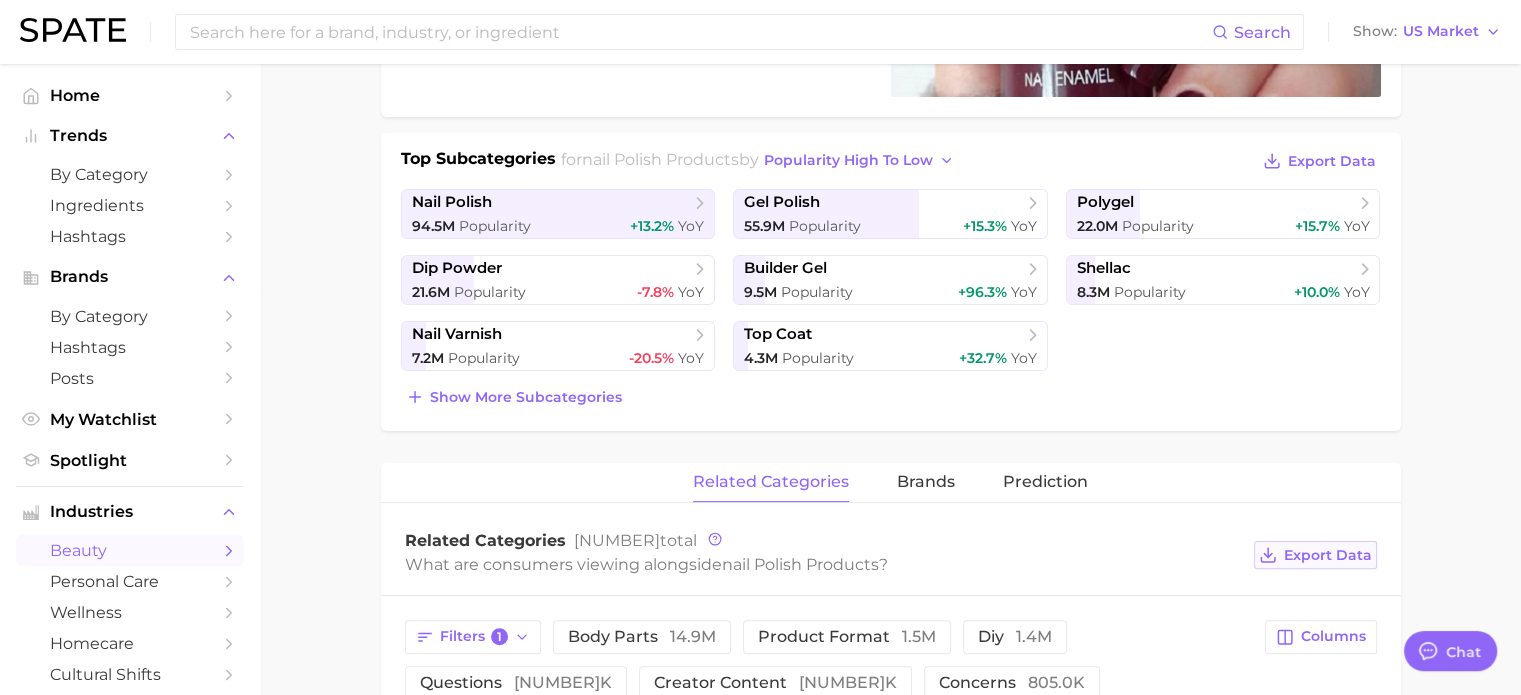 click on "Export Data" at bounding box center (1328, 555) 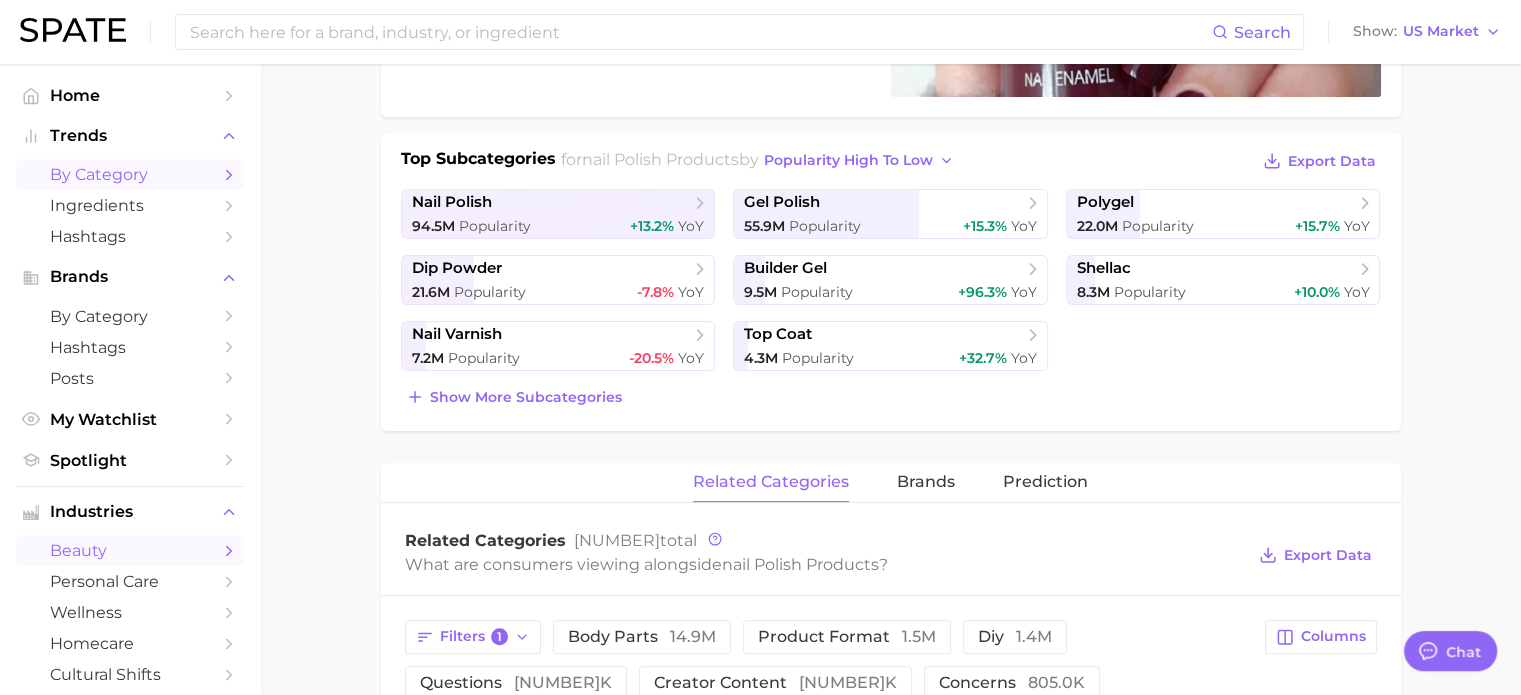click on "by Category" at bounding box center (130, 174) 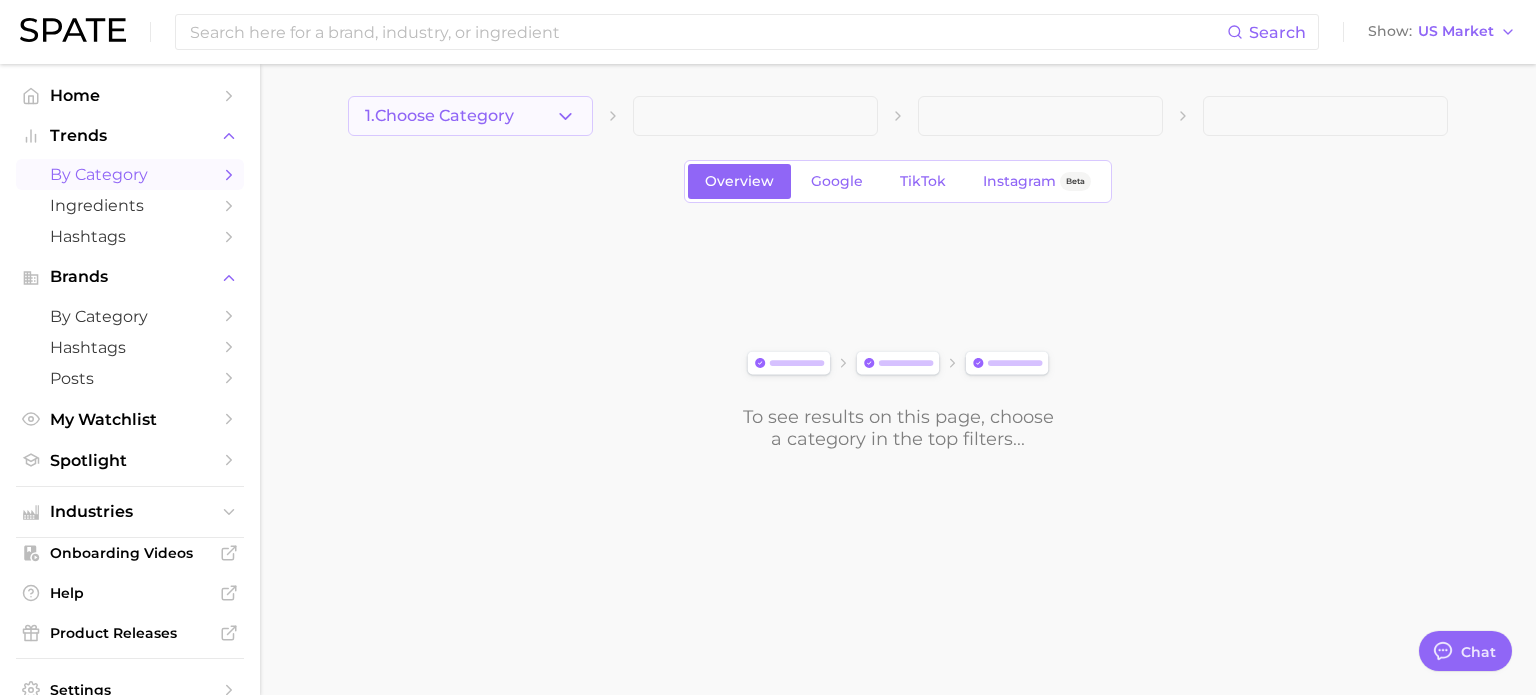 click 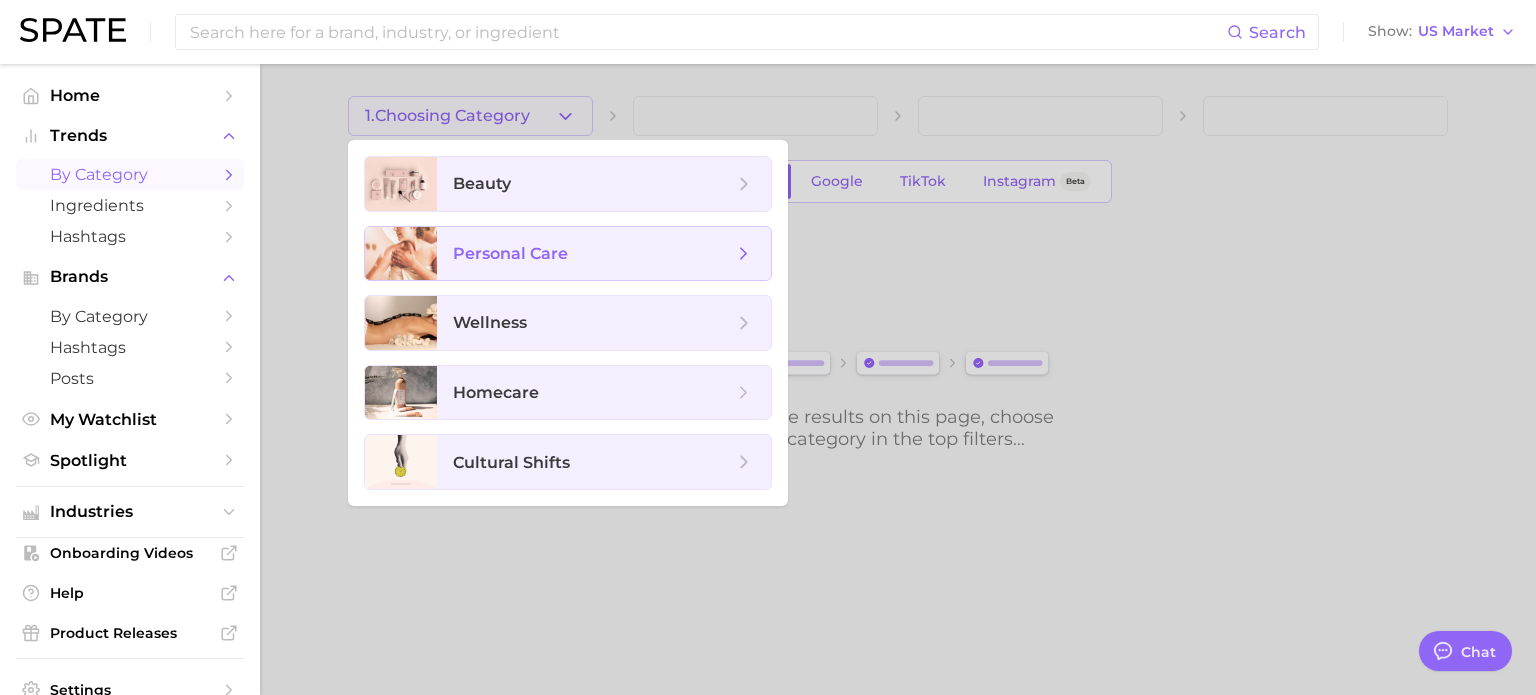 click on "personal care" at bounding box center (604, 254) 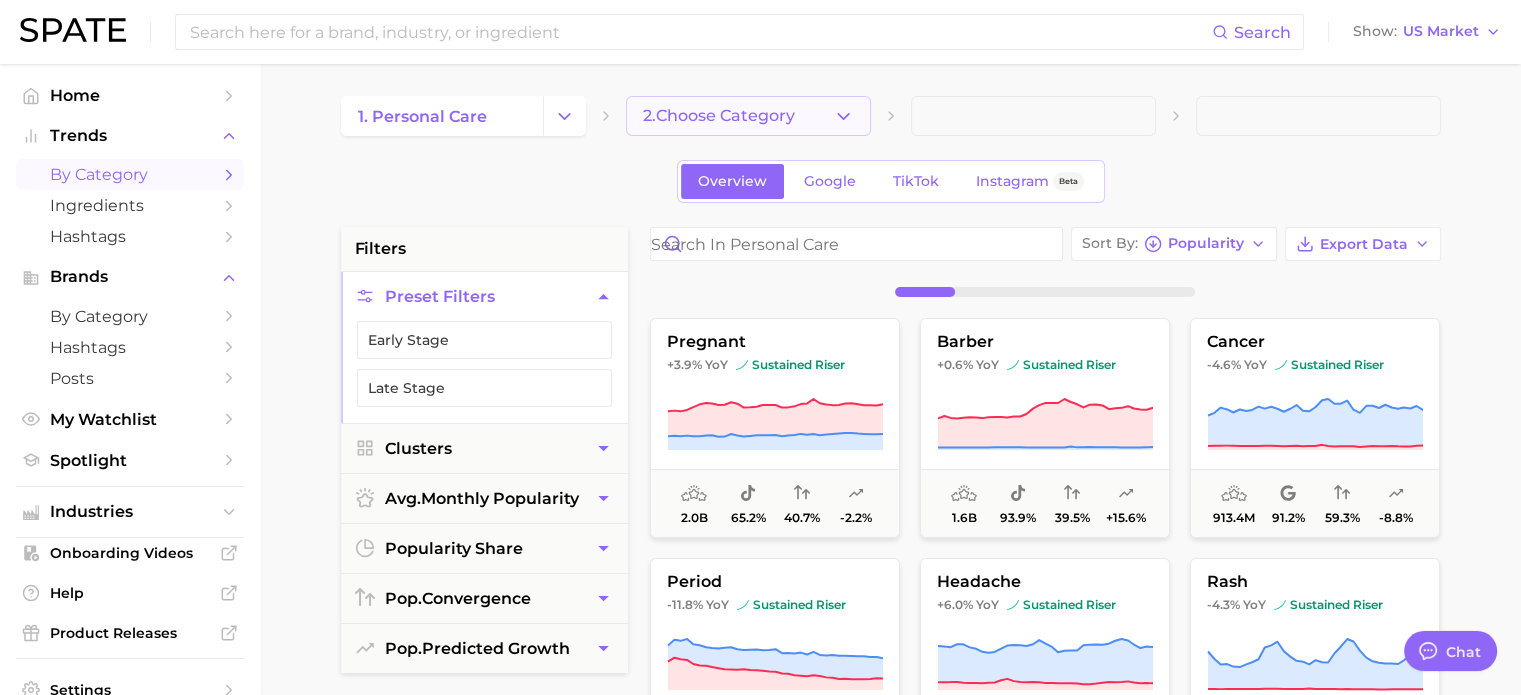click 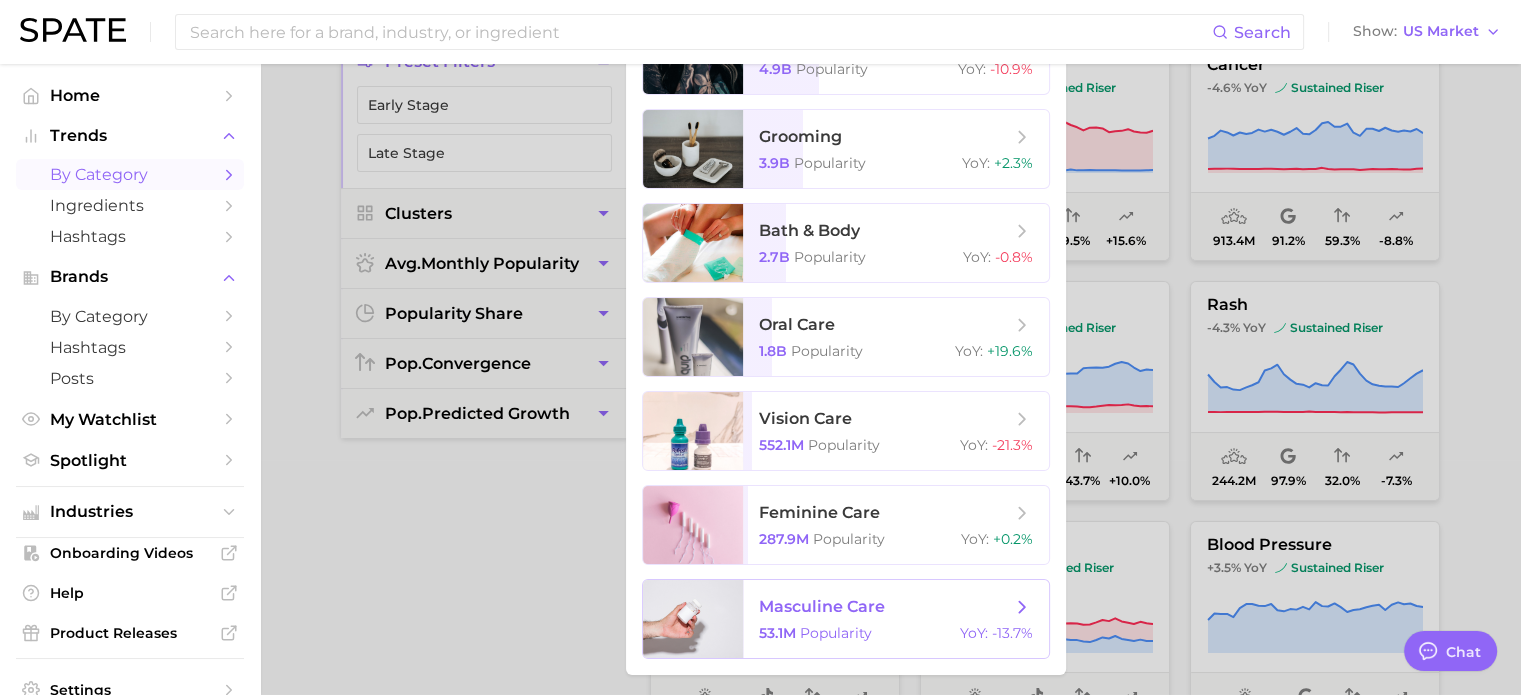 scroll, scrollTop: 200, scrollLeft: 0, axis: vertical 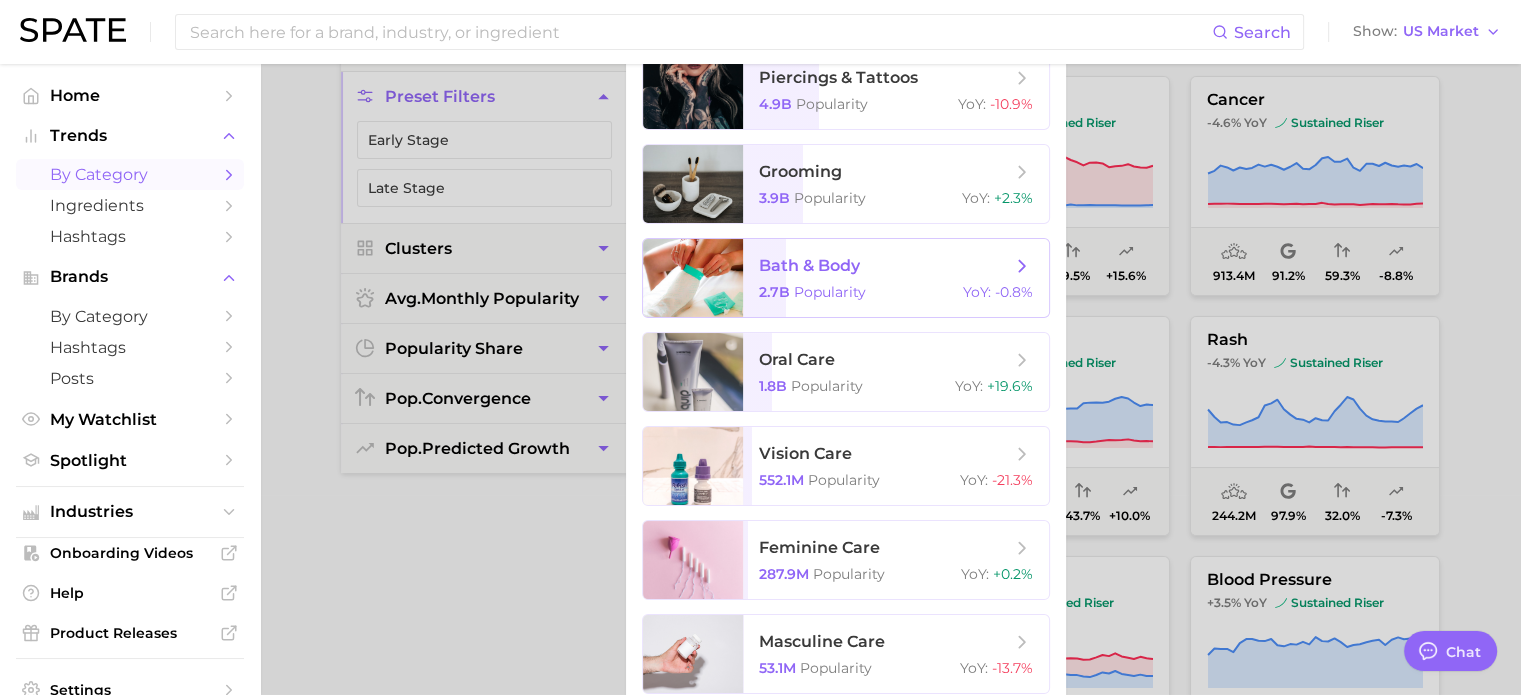 click on "Popularity" at bounding box center (830, 292) 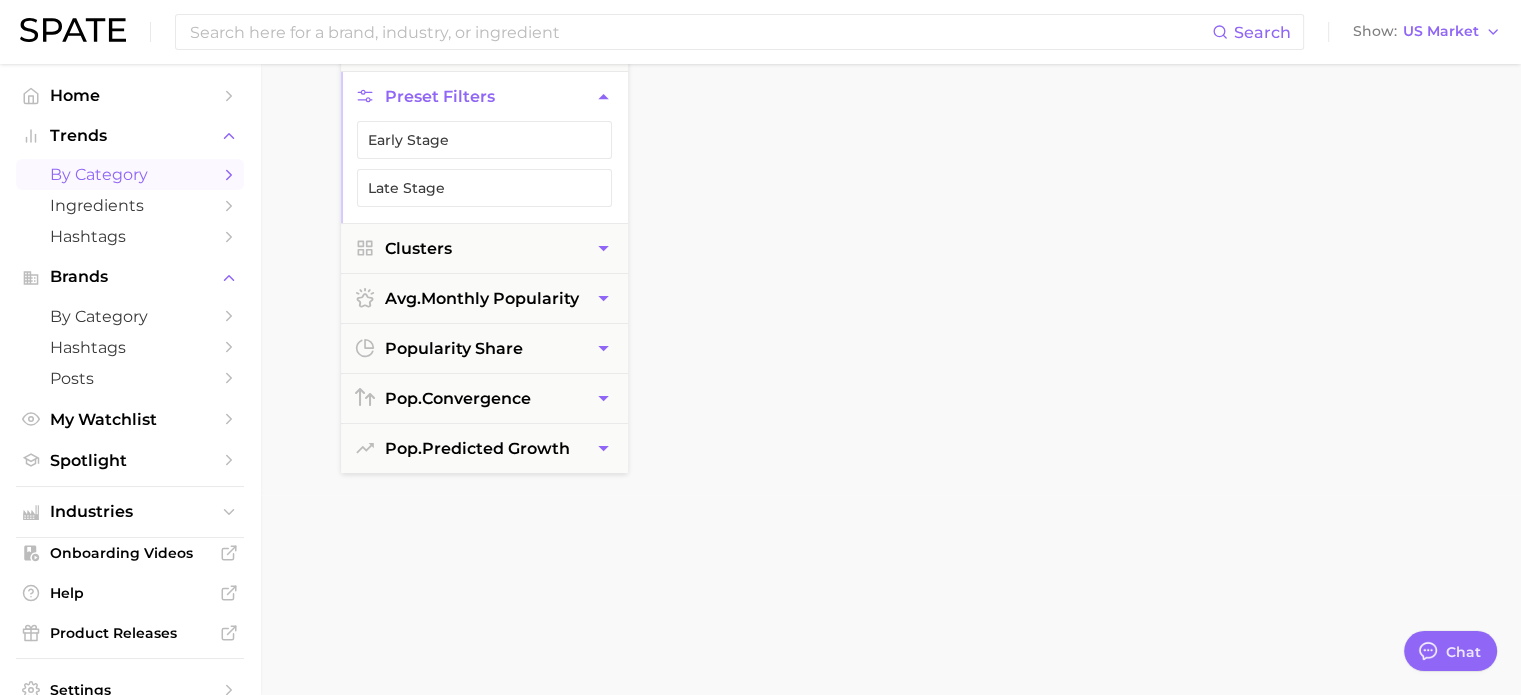 scroll, scrollTop: 0, scrollLeft: 0, axis: both 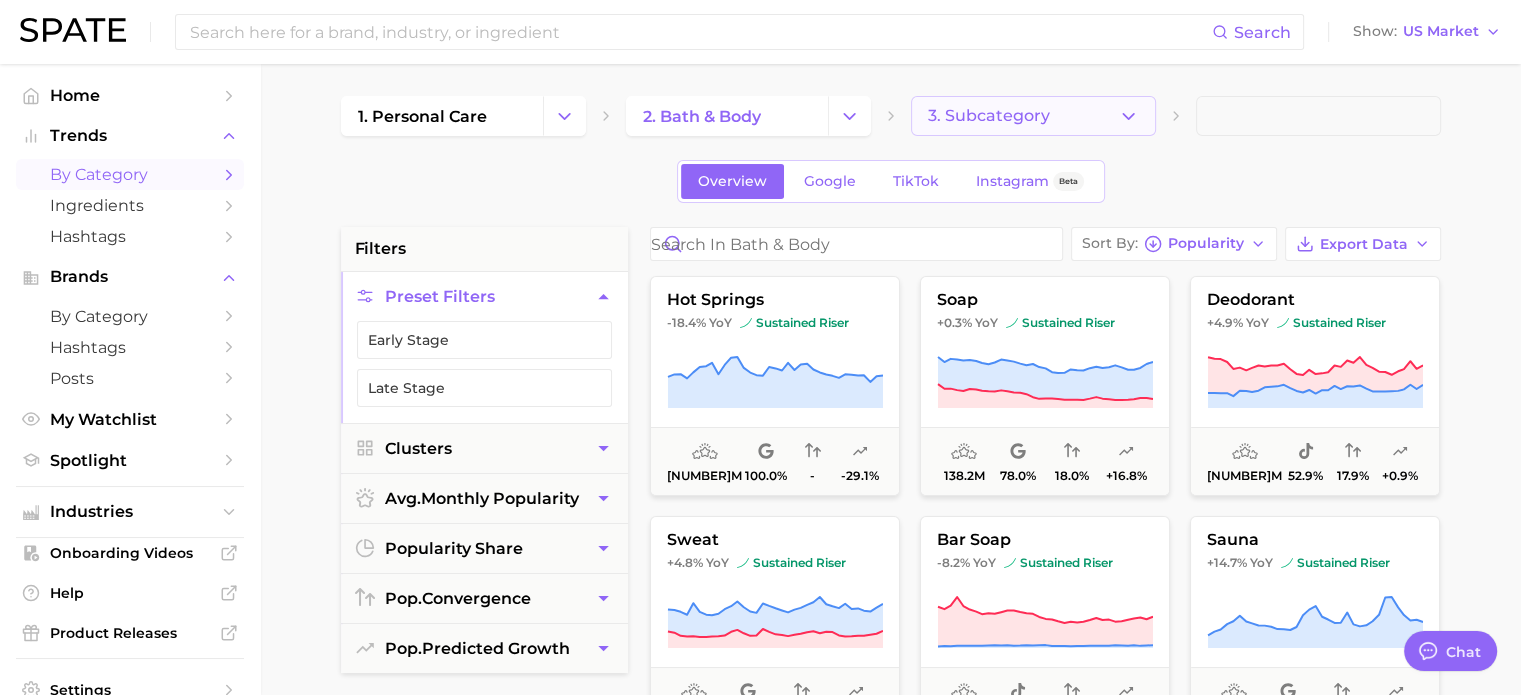 click 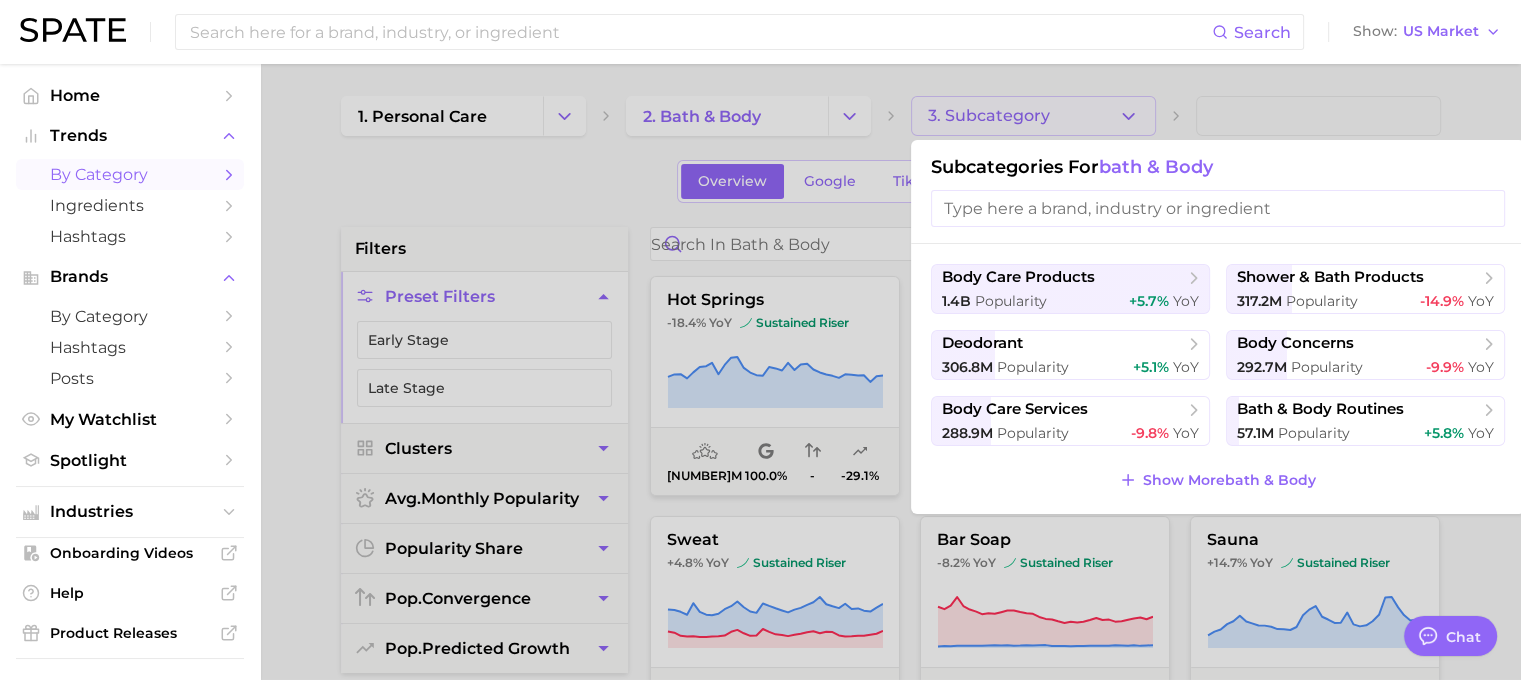 click on "body care products [NUMBER]b   Popularity +[NUMBER]%   YoY shower & bath products [NUMBER]m   Popularity -[NUMBER]%   YoY deodorant [NUMBER]m   Popularity +[NUMBER]%   YoY body concerns [NUMBER]m   Popularity -[NUMBER]%   YoY body care services [NUMBER]m   Popularity -[NUMBER]%   YoY bath & body routines [NUMBER]m   Popularity +[NUMBER]%   YoY Show More  bath & body" at bounding box center (1218, 379) 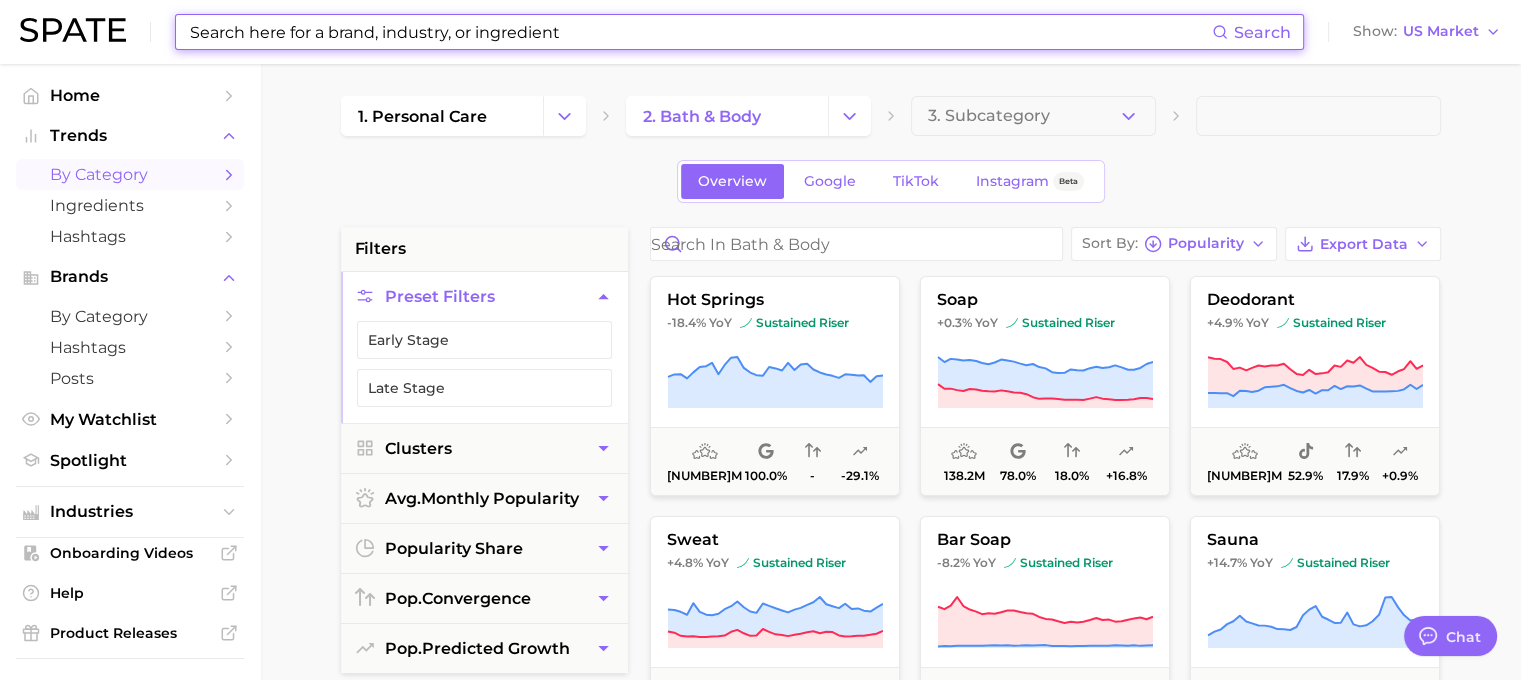click at bounding box center [700, 32] 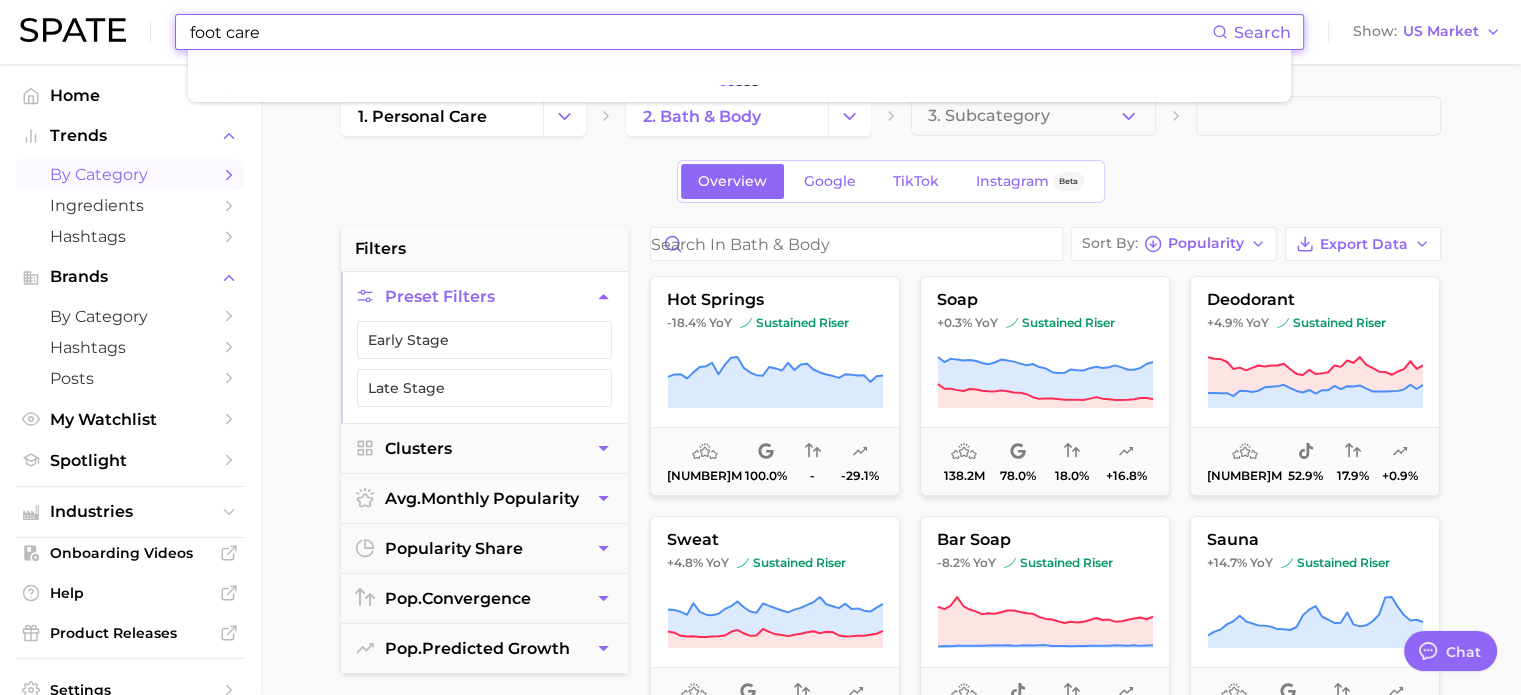 type on "foot care" 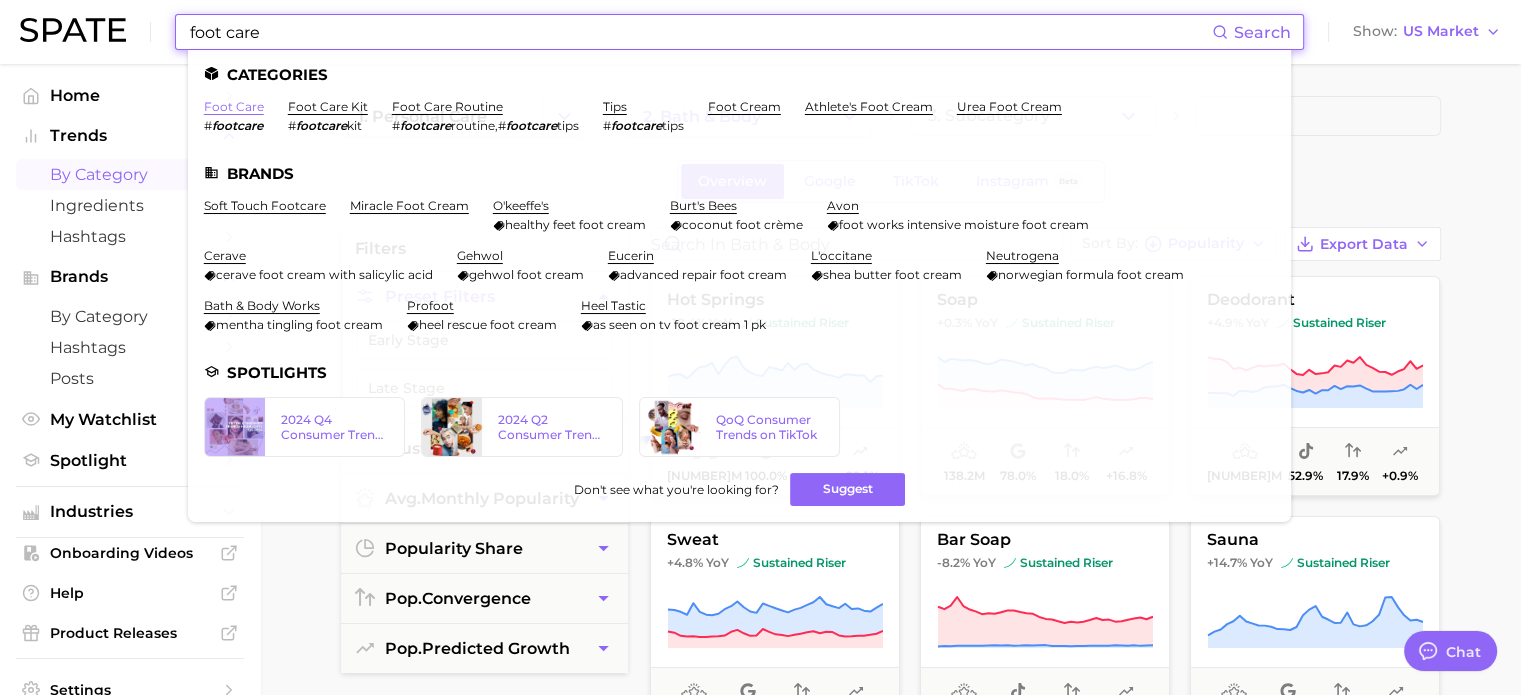 click on "foot care" at bounding box center (234, 106) 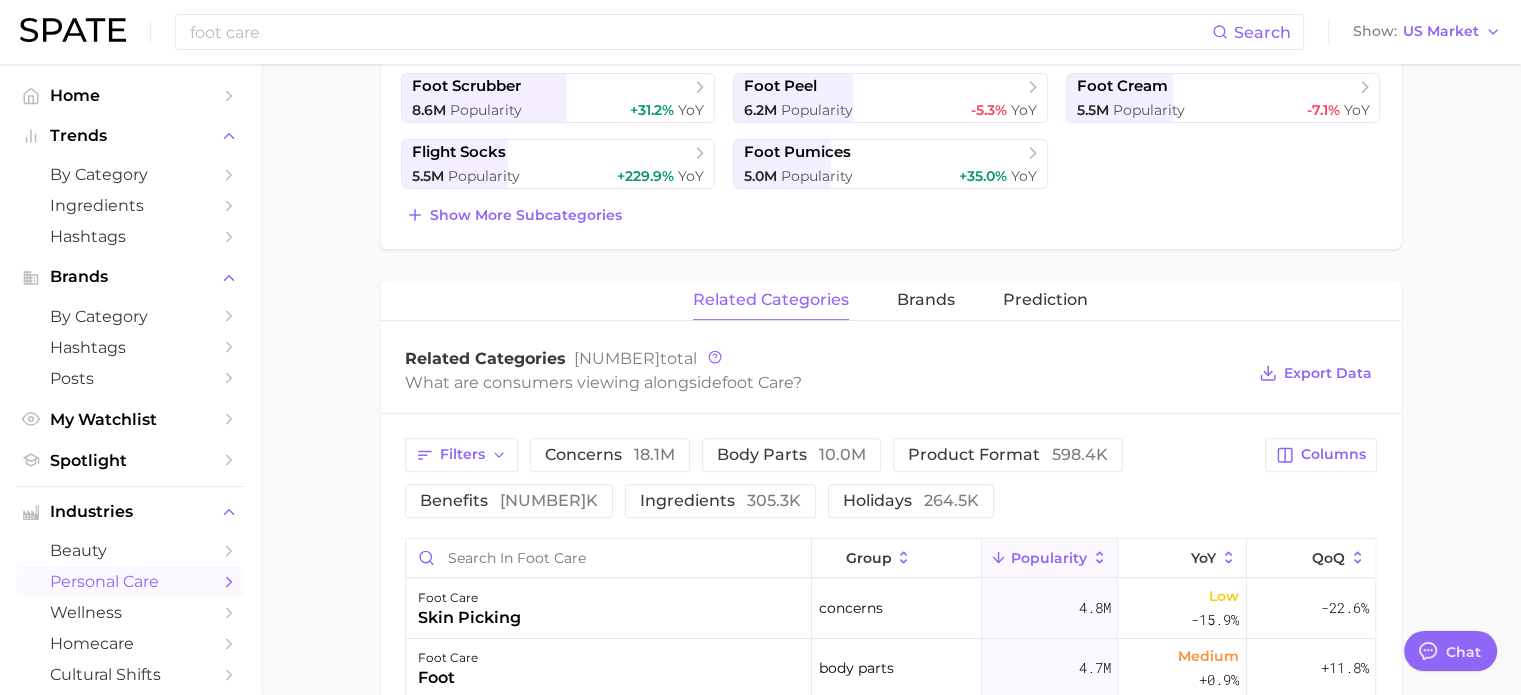 scroll, scrollTop: 500, scrollLeft: 0, axis: vertical 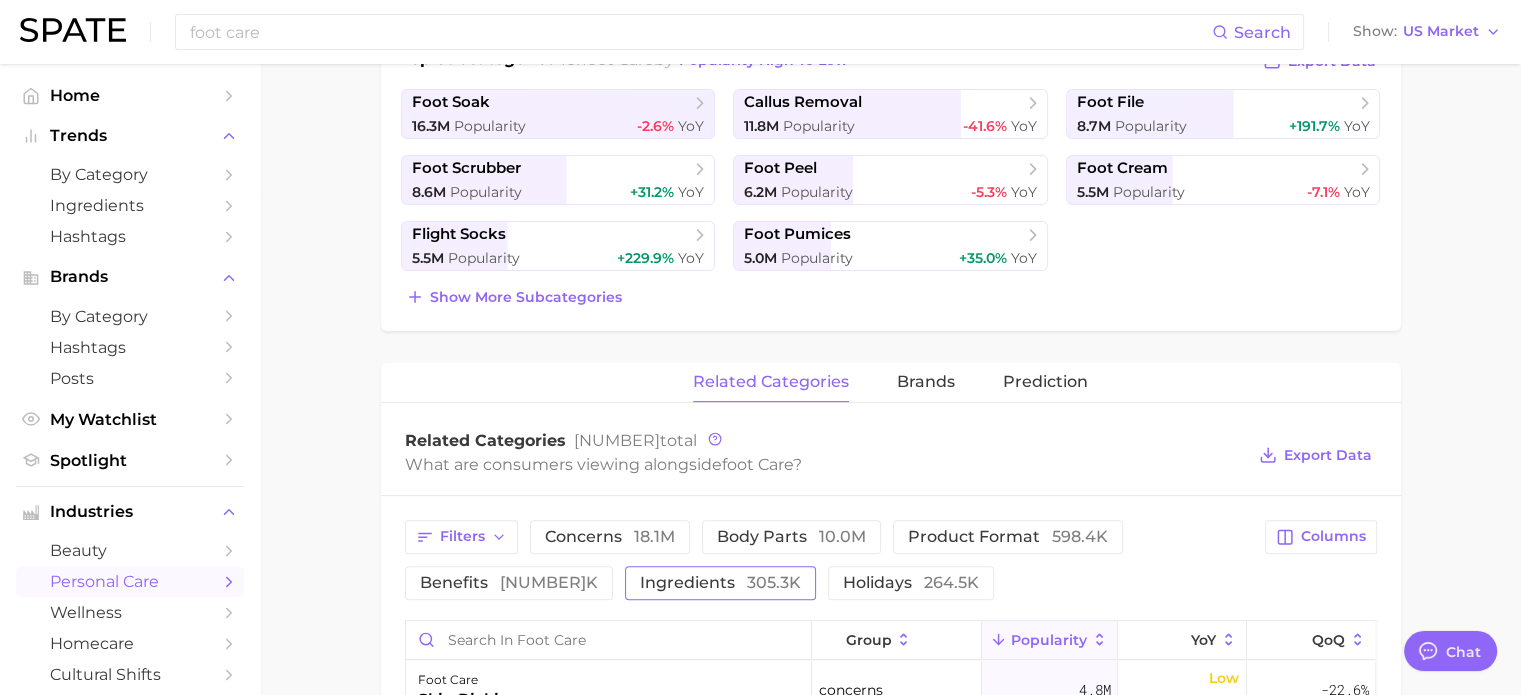 click on "ingredients   [NUMBER]k" at bounding box center (720, 583) 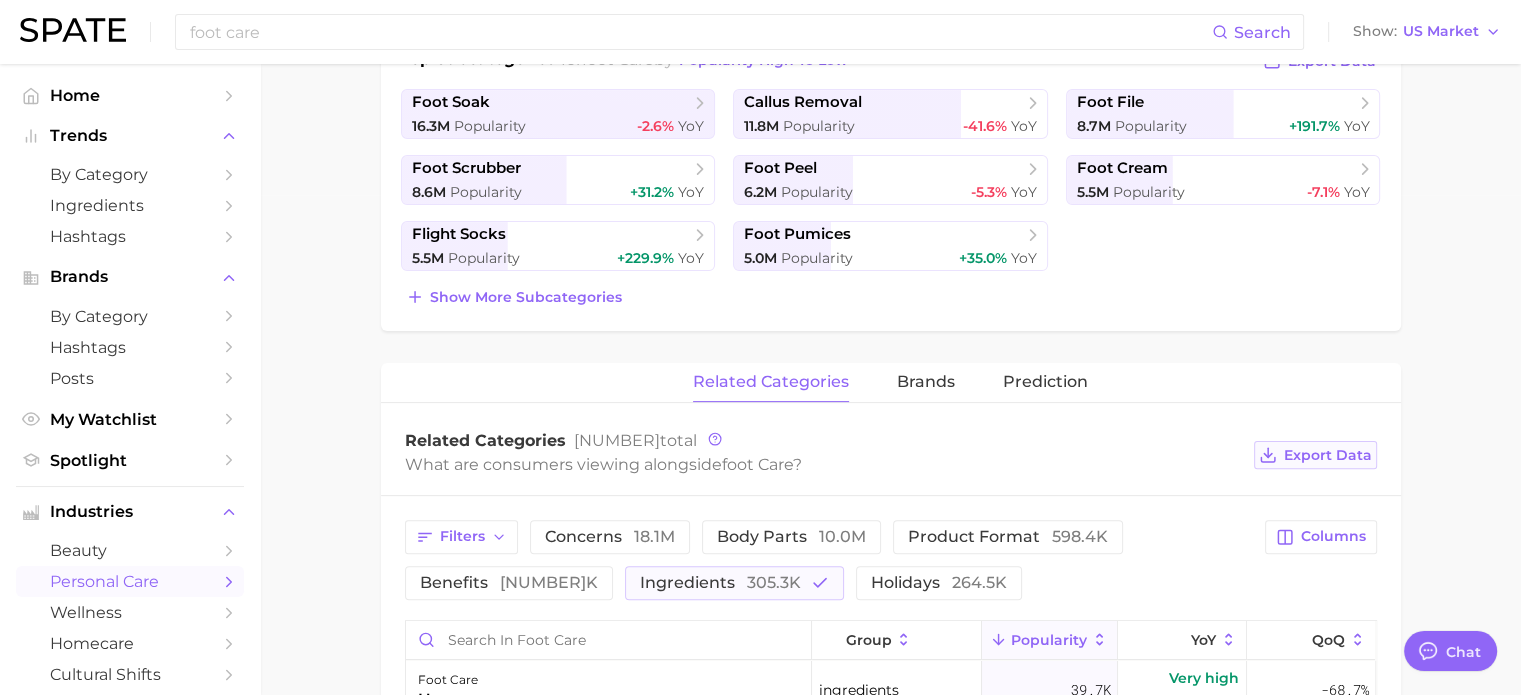 click on "Export Data" at bounding box center (1328, 455) 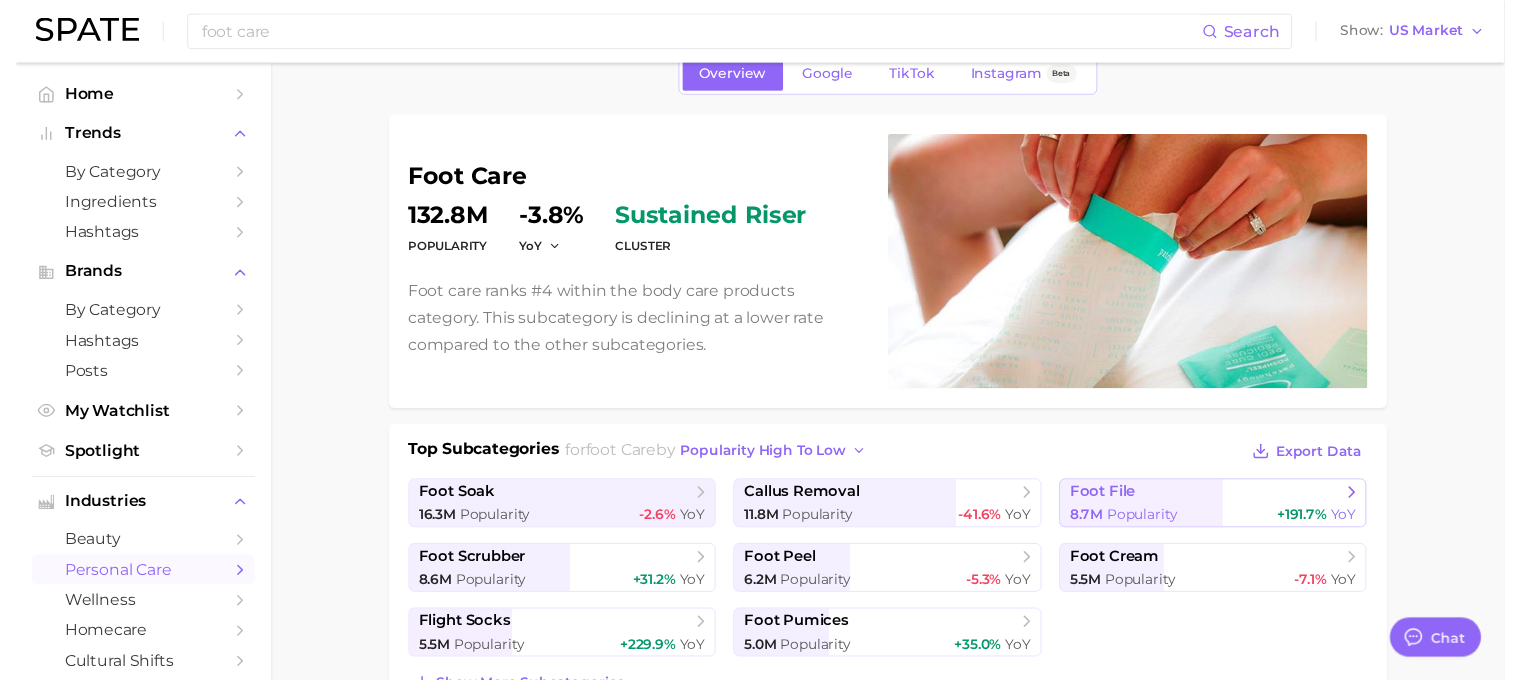 scroll, scrollTop: 0, scrollLeft: 0, axis: both 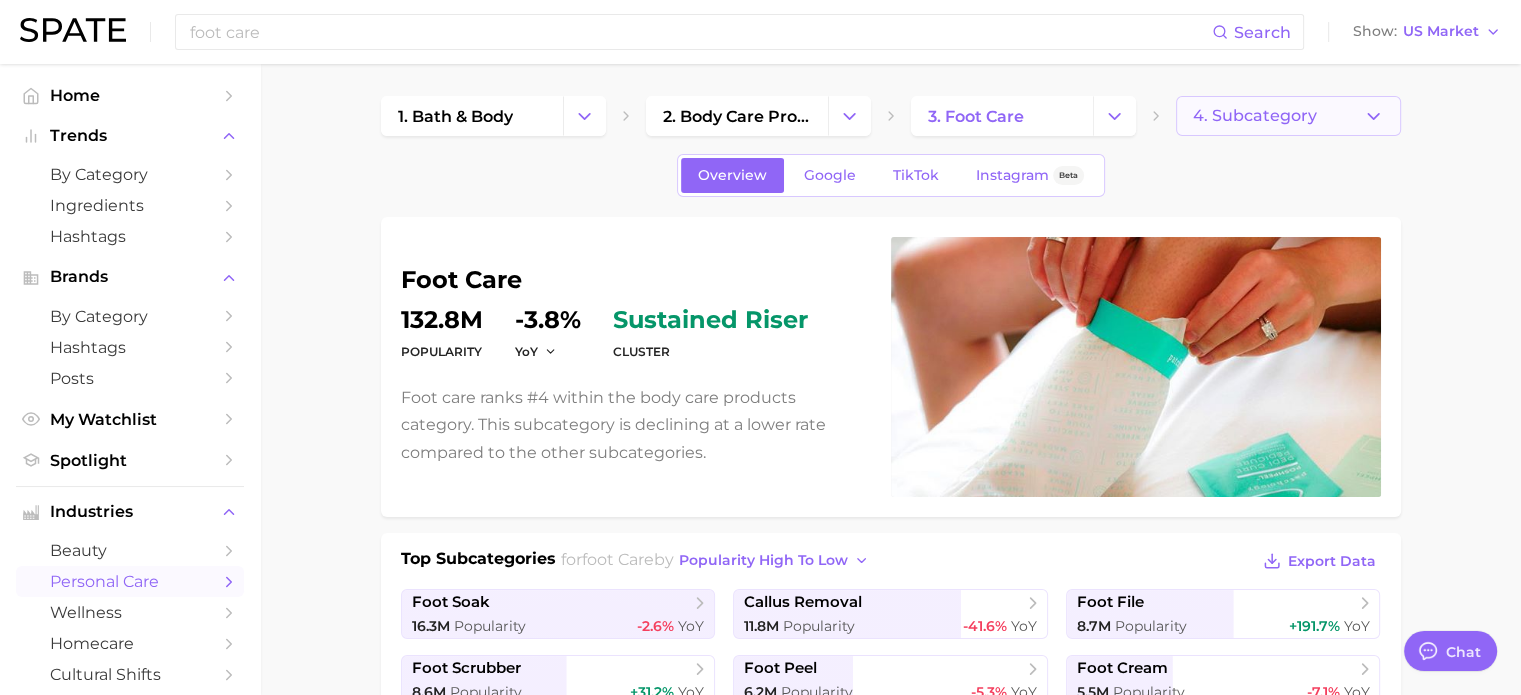 click 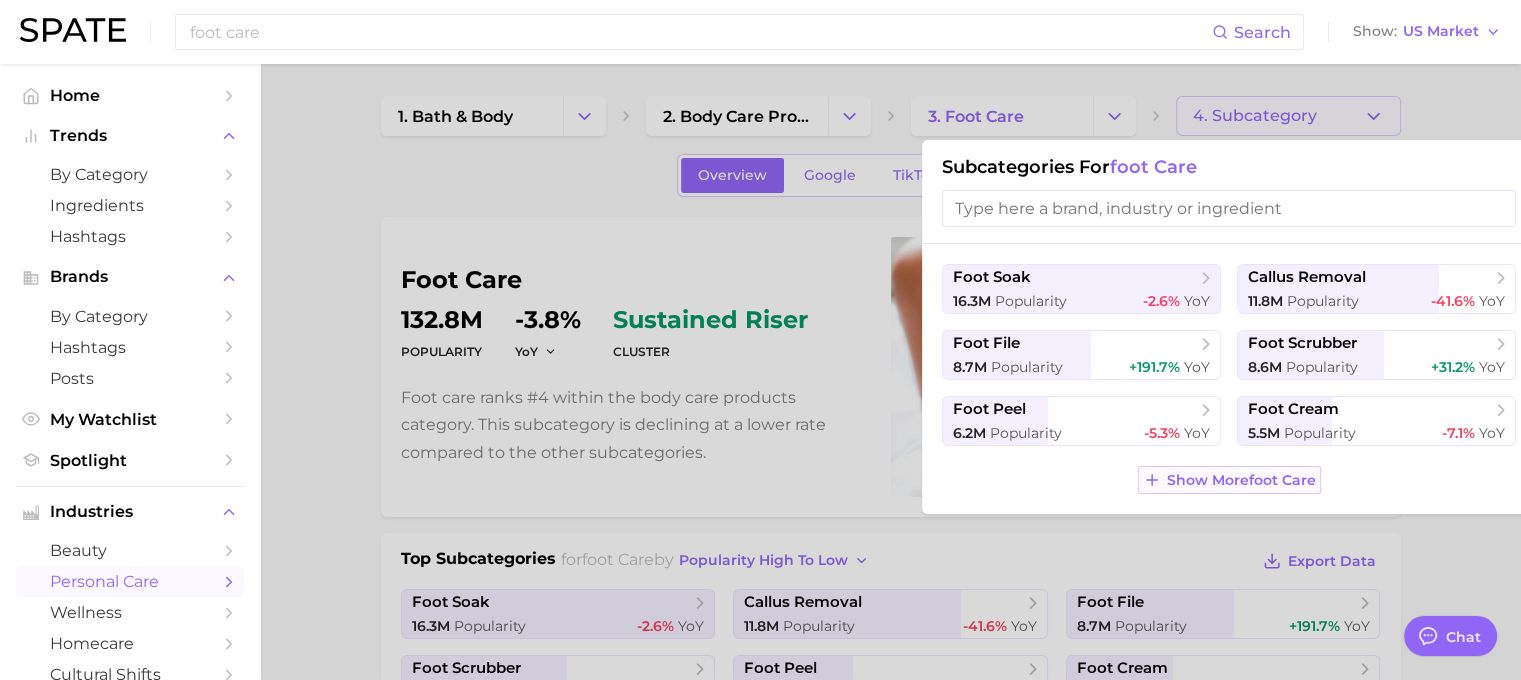 click on "Show More  foot care" at bounding box center [1241, 480] 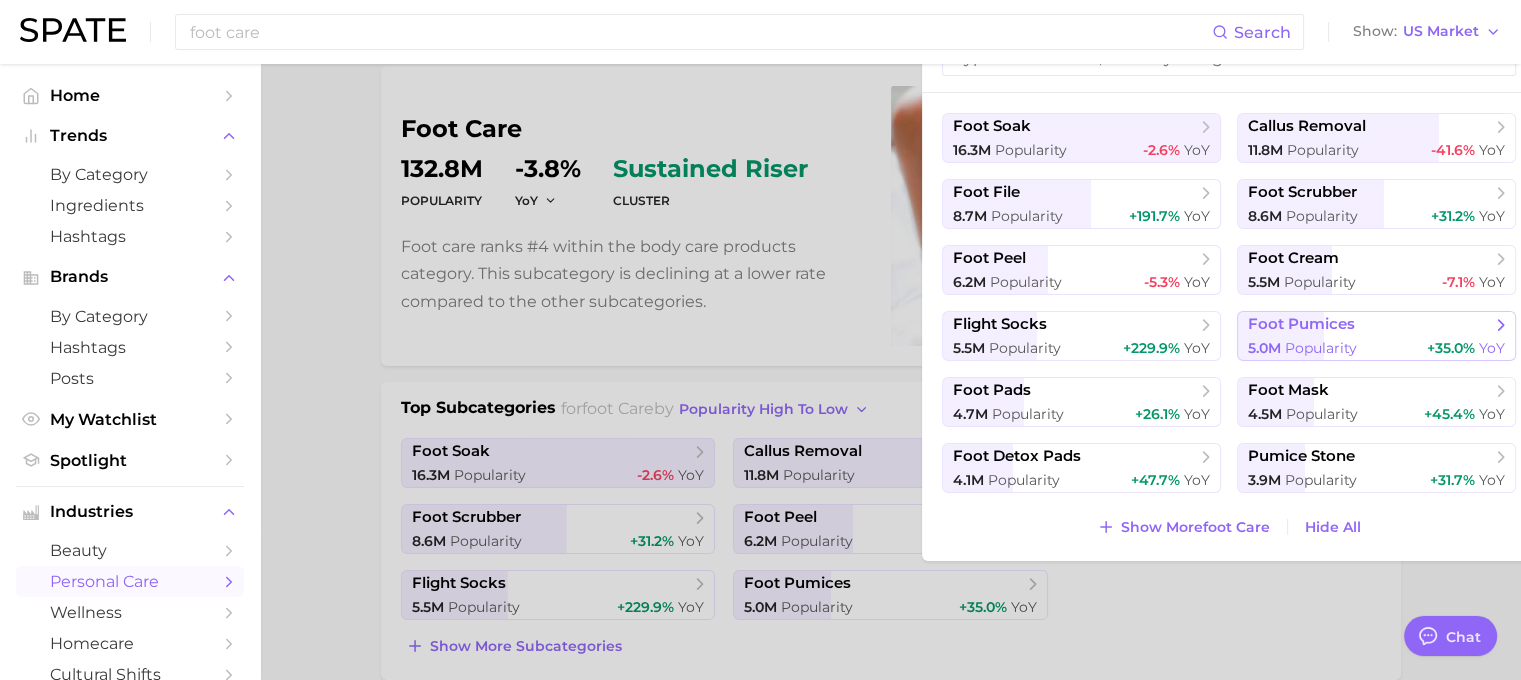 scroll, scrollTop: 200, scrollLeft: 0, axis: vertical 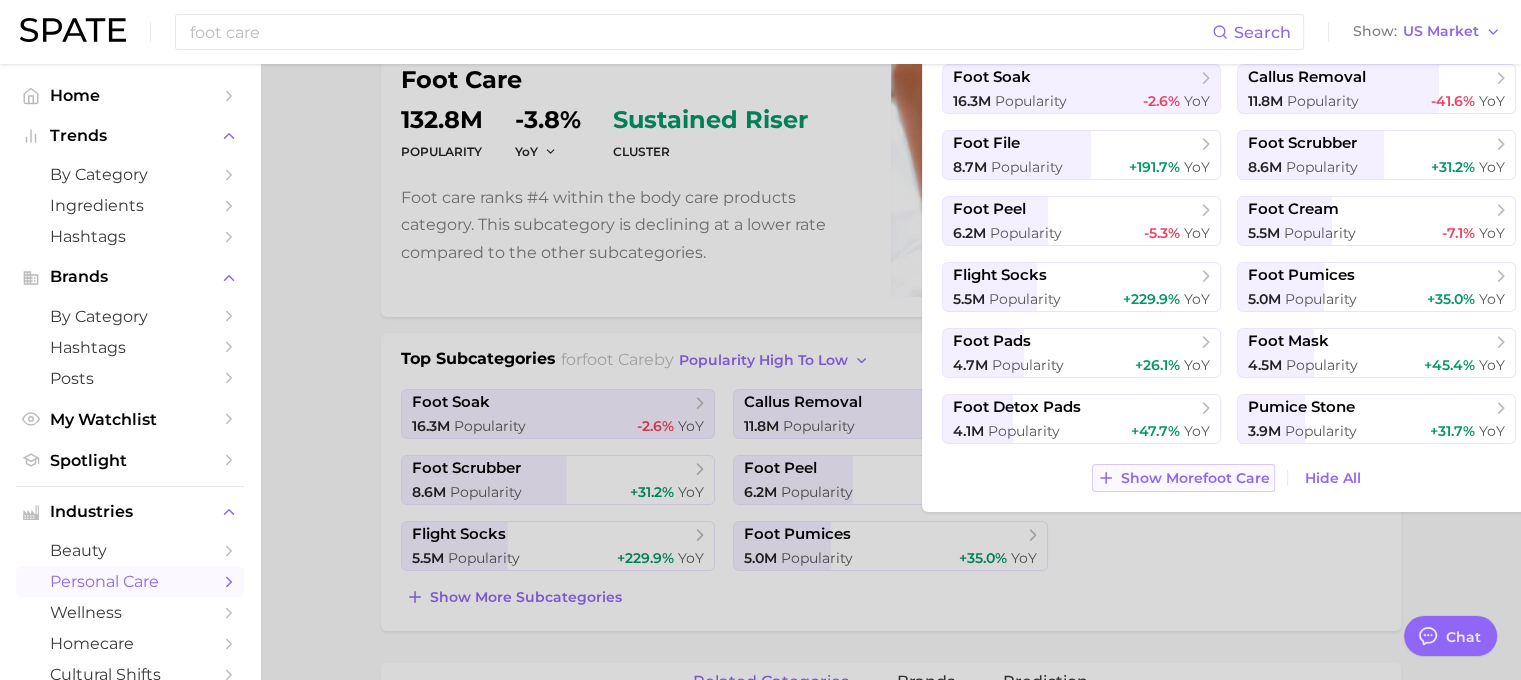 click on "Show More  foot care" at bounding box center [1195, 478] 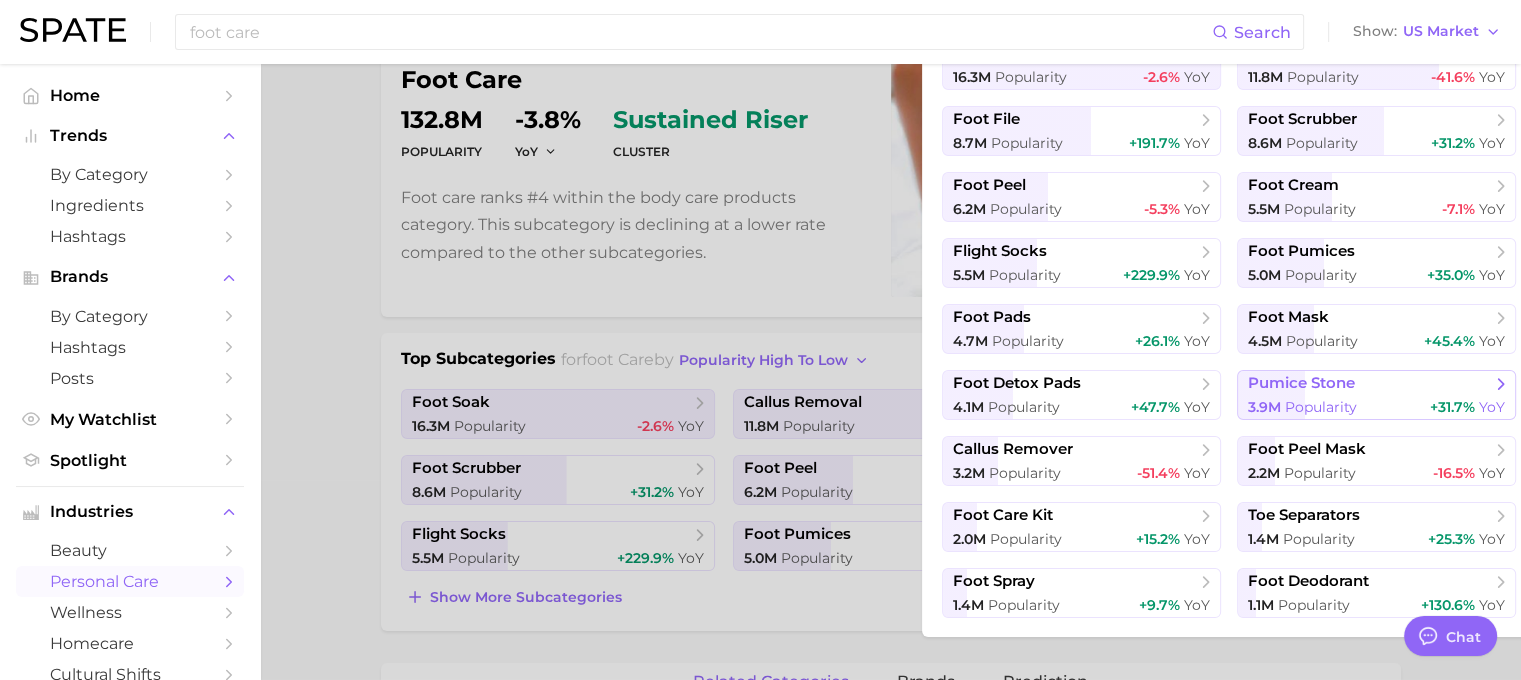 scroll, scrollTop: 0, scrollLeft: 0, axis: both 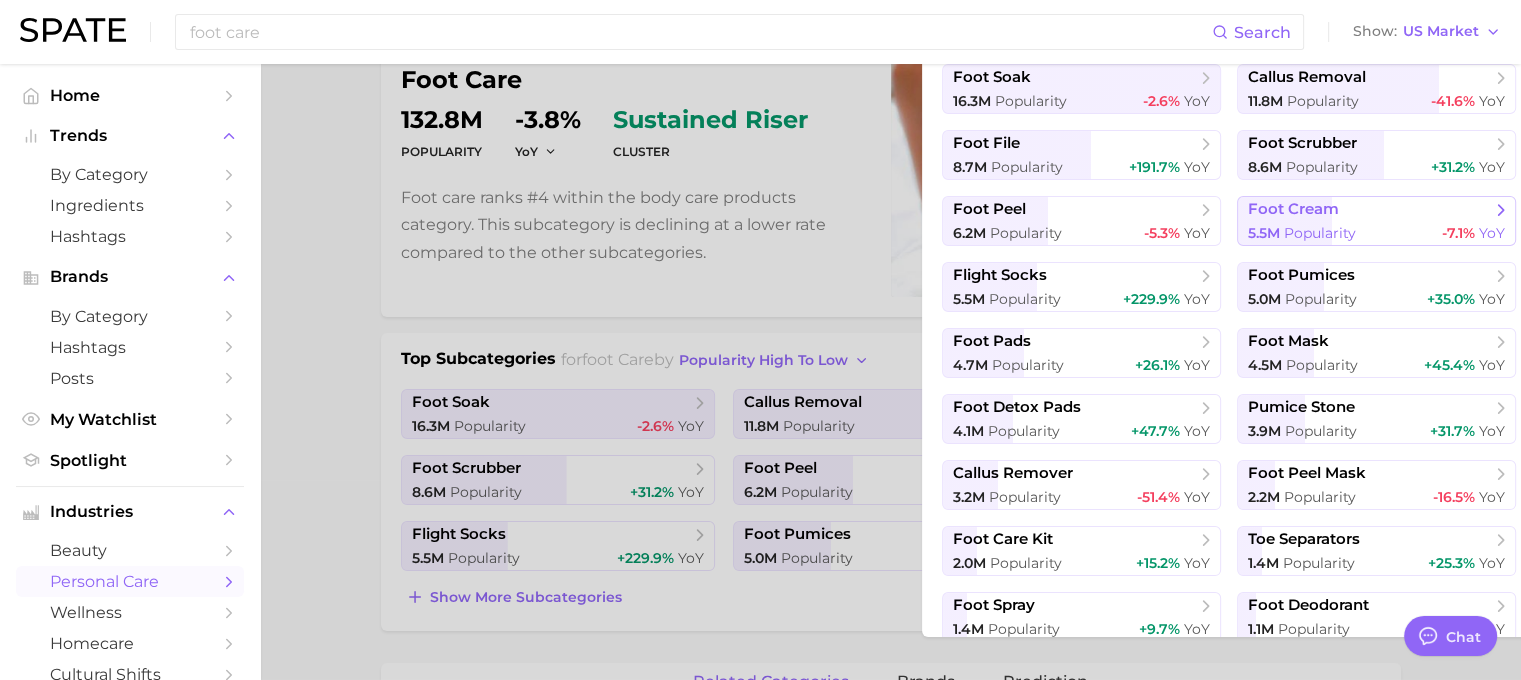click on "Popularity" at bounding box center (1320, 233) 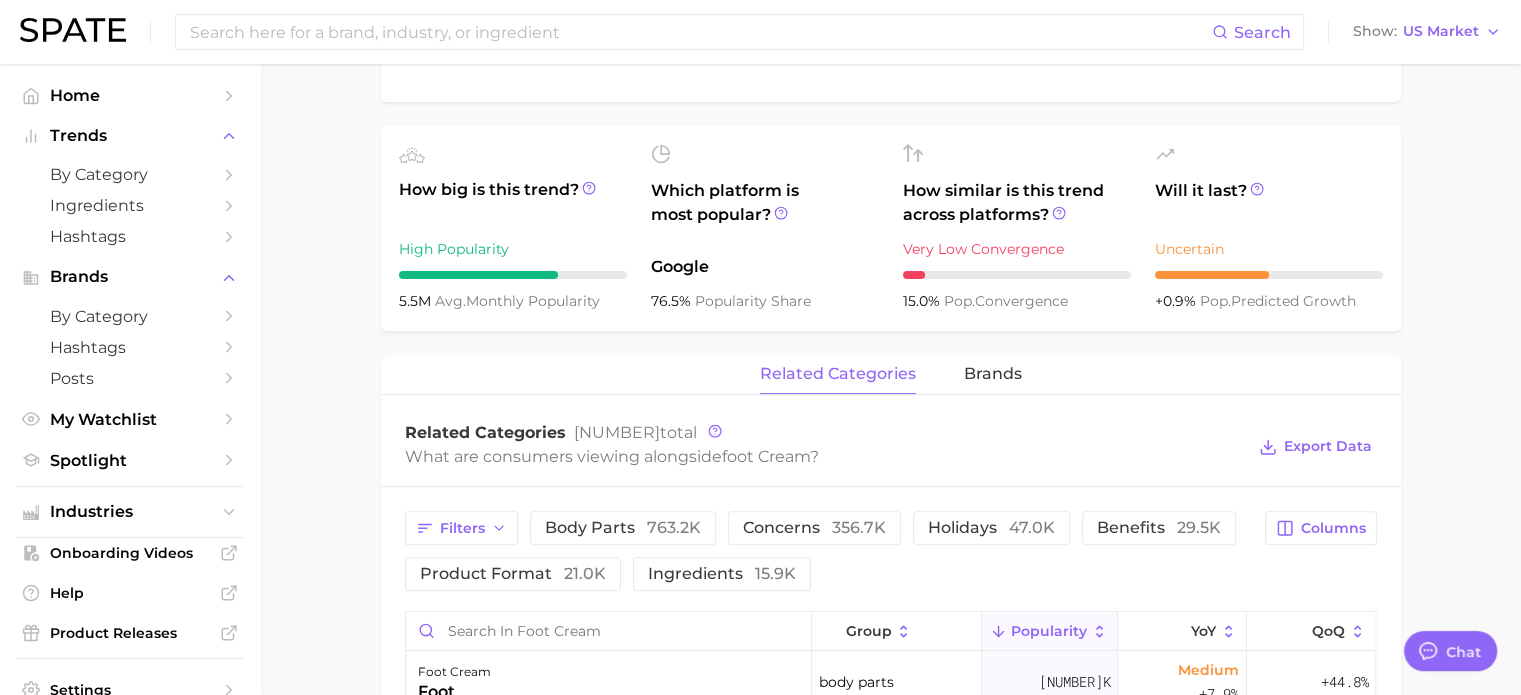scroll, scrollTop: 800, scrollLeft: 0, axis: vertical 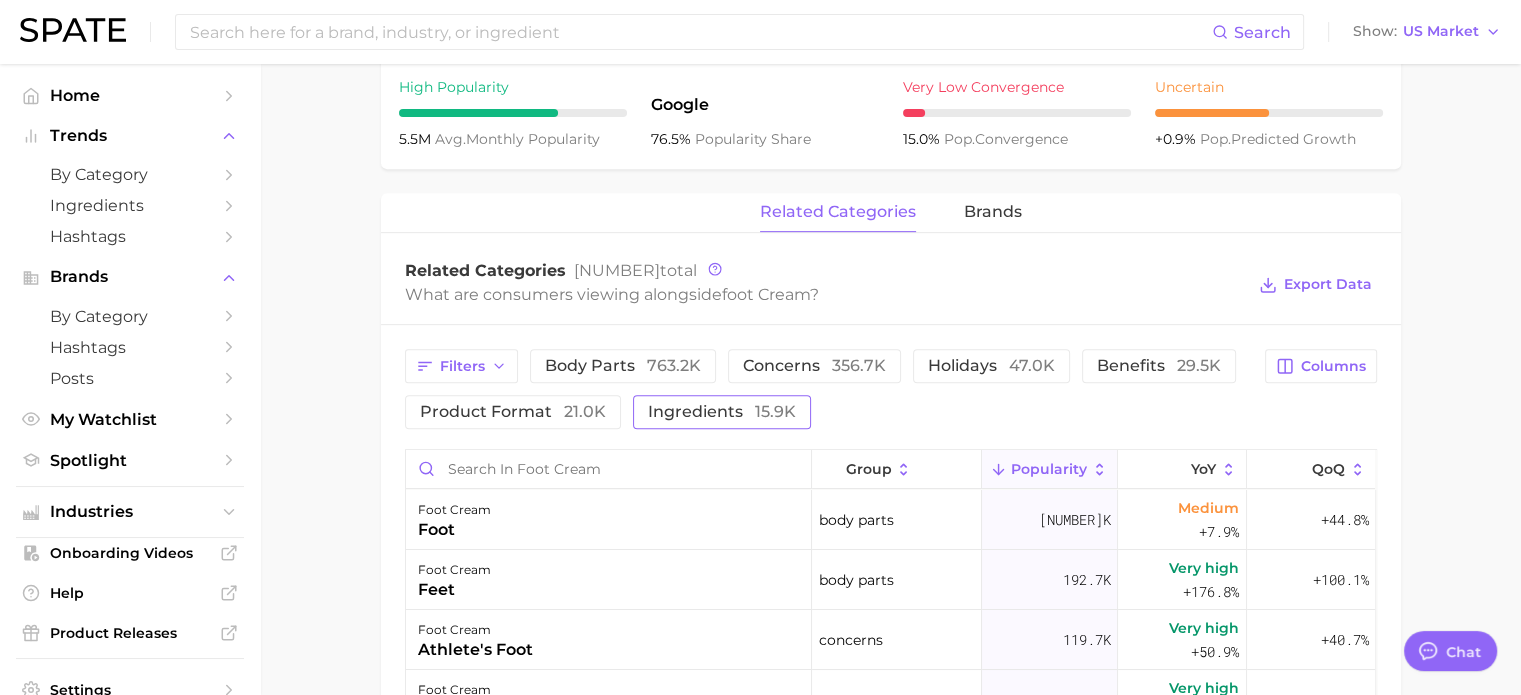 click on "ingredients   [NUMBER]k" at bounding box center [722, 412] 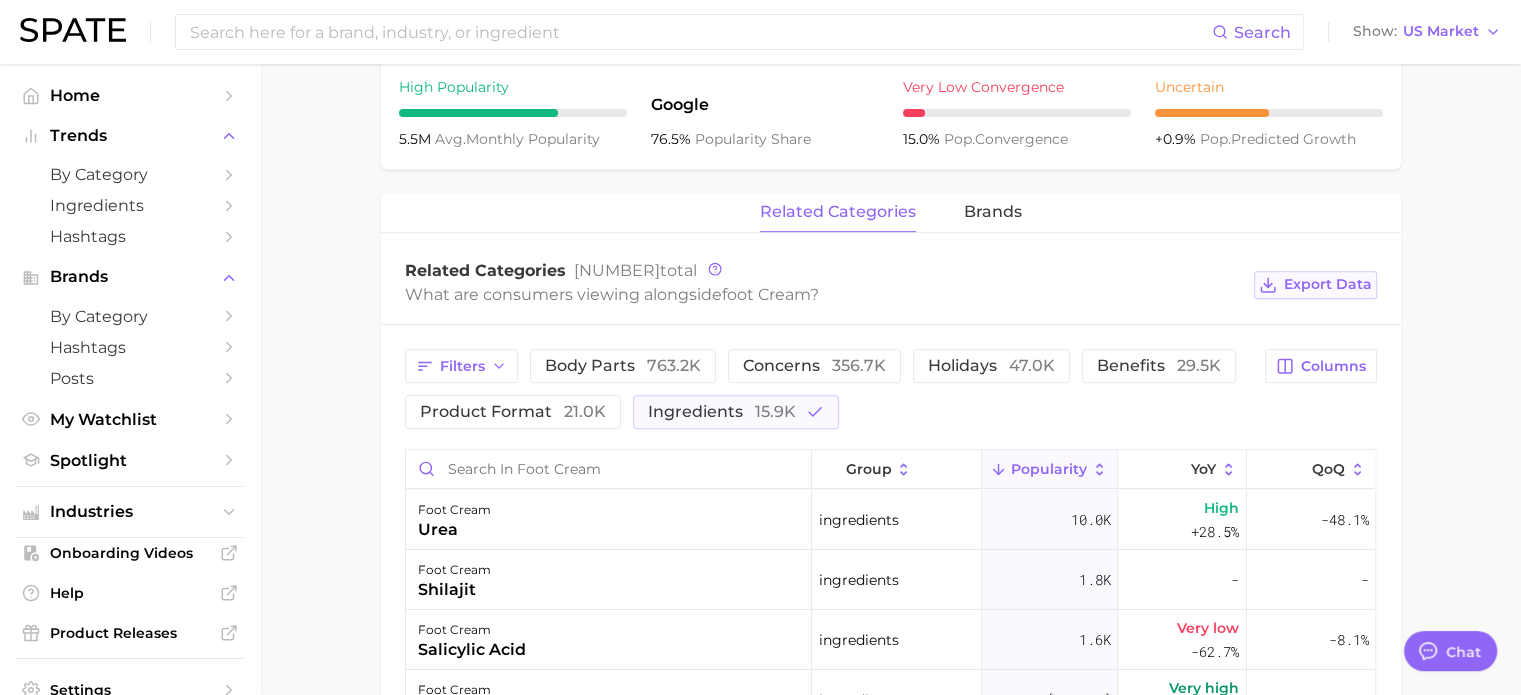 click on "Export Data" at bounding box center (1328, 284) 